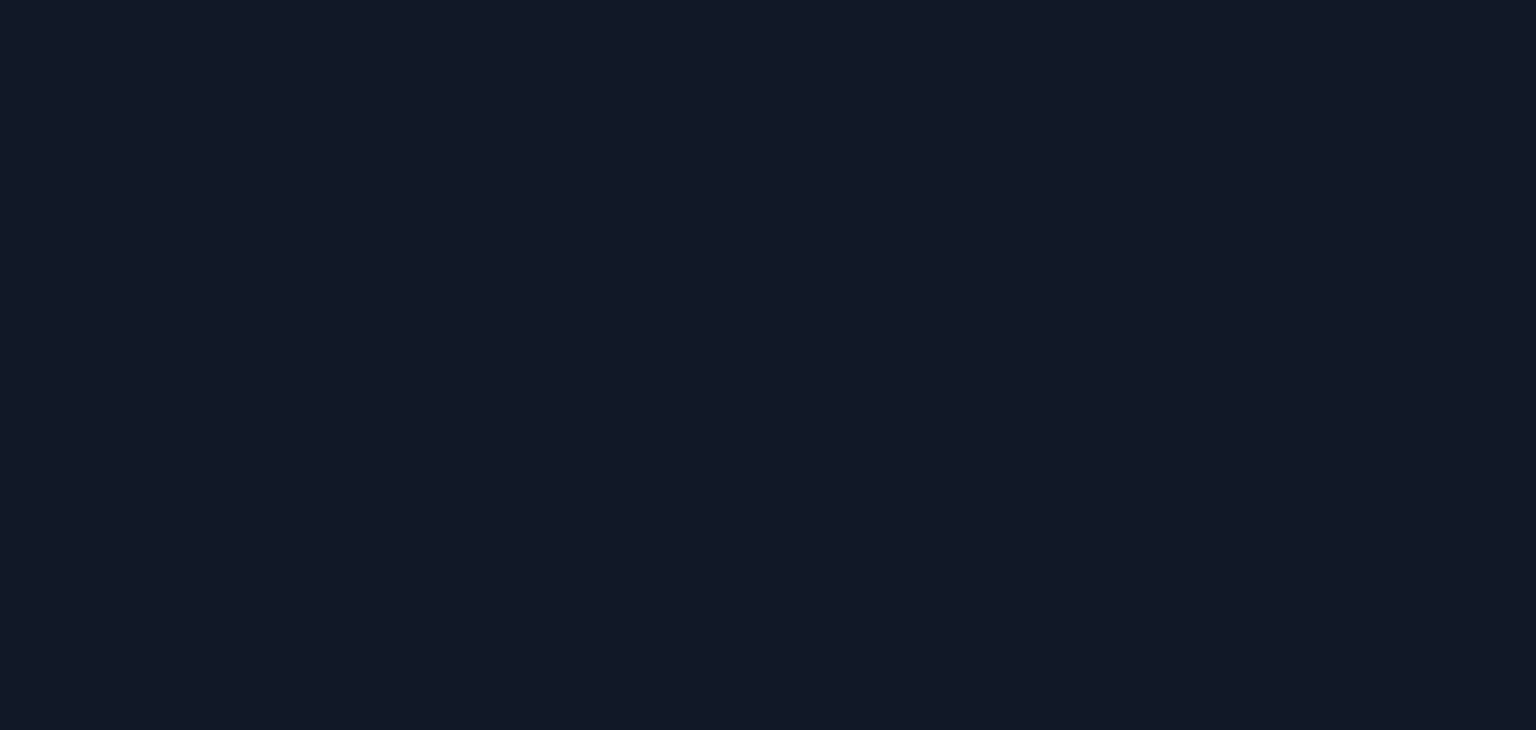 scroll, scrollTop: 0, scrollLeft: 0, axis: both 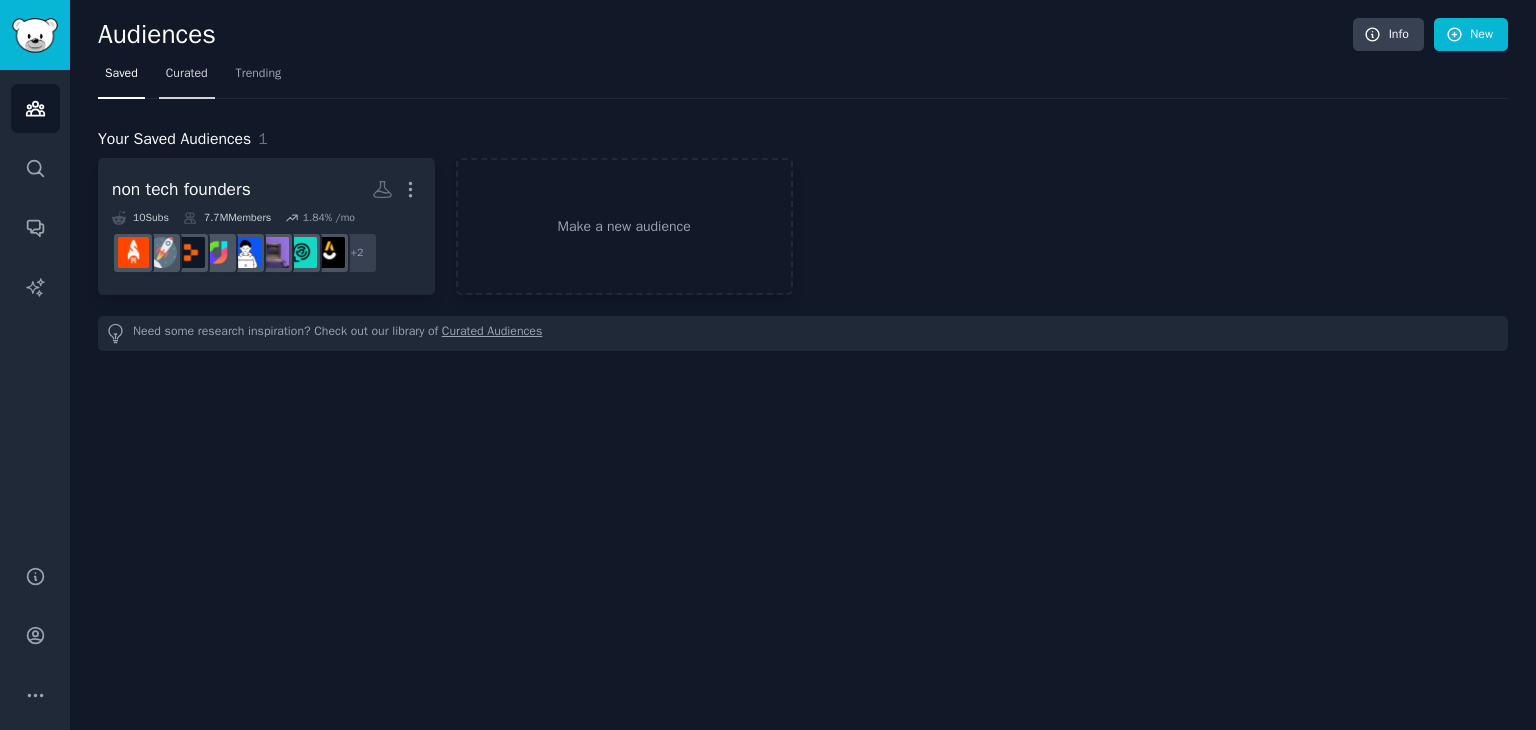 click on "Curated" at bounding box center (187, 78) 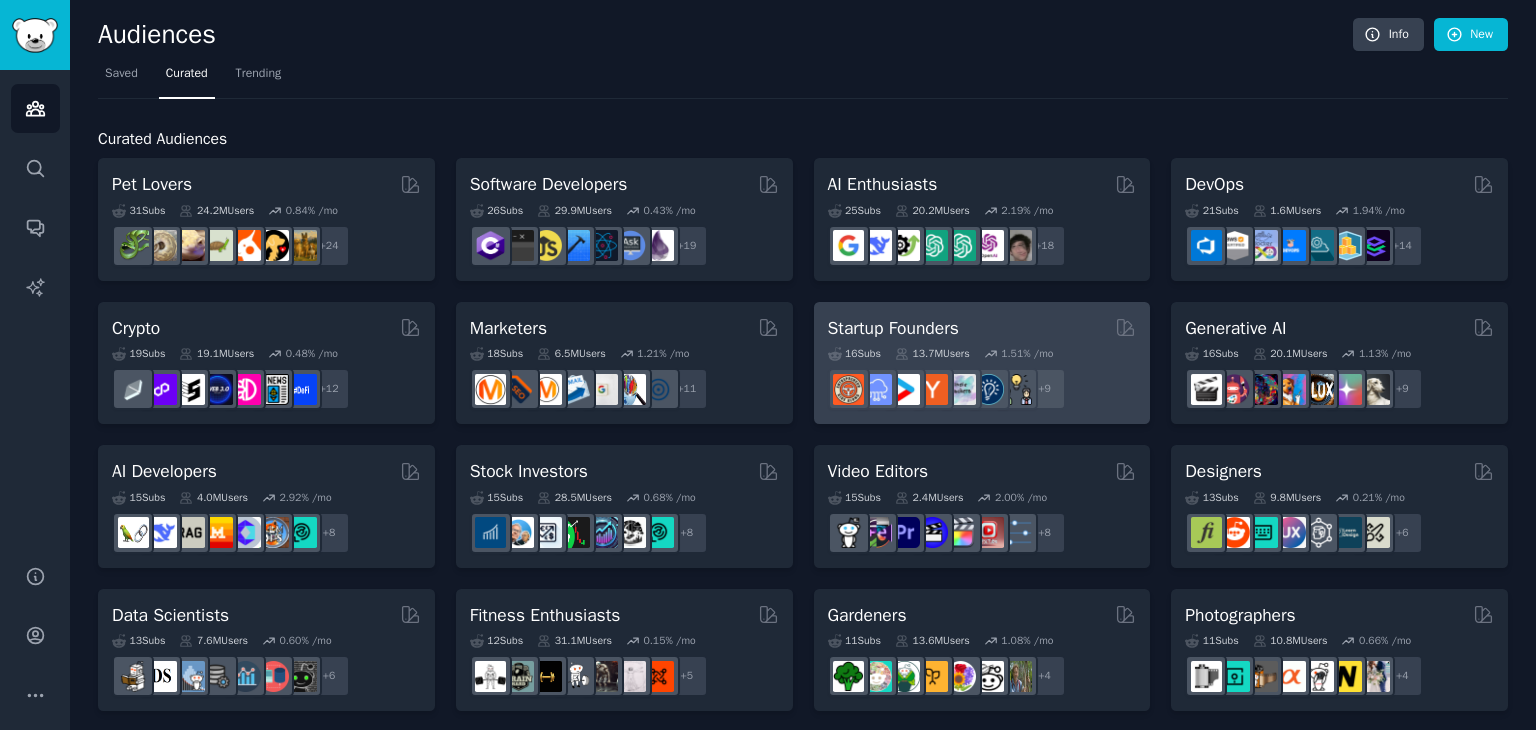 click on "[NUMBER] Subs [NUMBER] Users [PERCENTAGE] /mo" at bounding box center (982, 354) 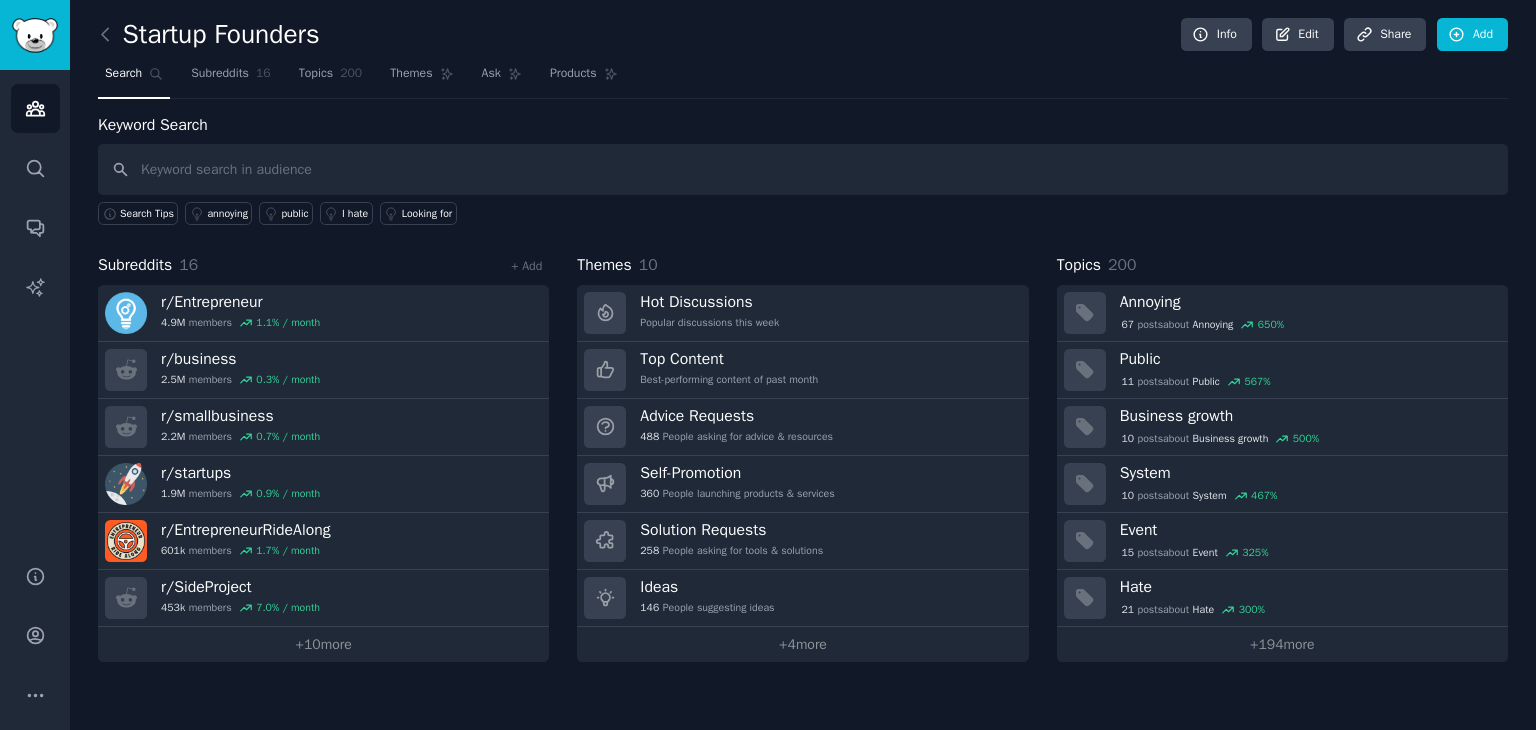 click at bounding box center (803, 169) 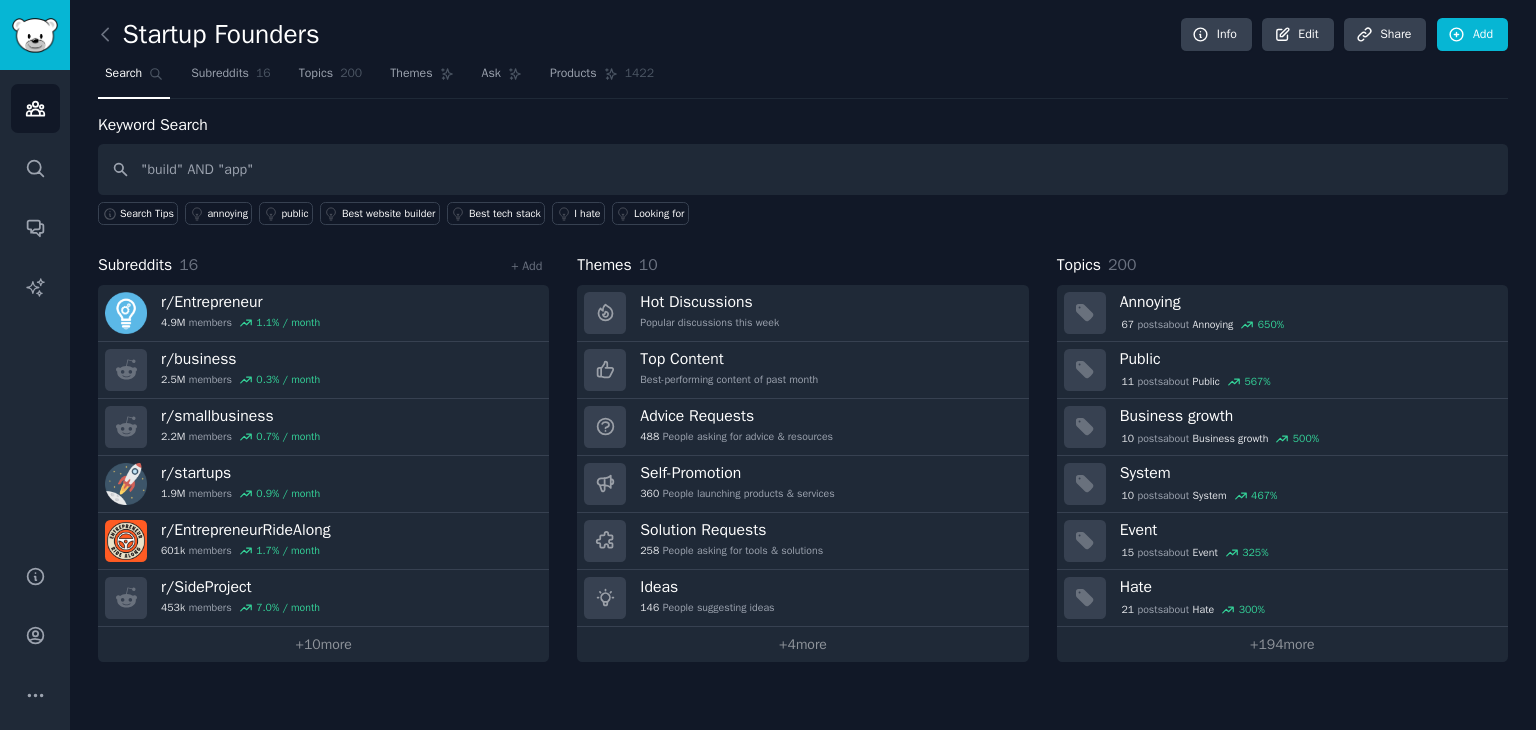 click on ""build" AND "app"" at bounding box center (803, 169) 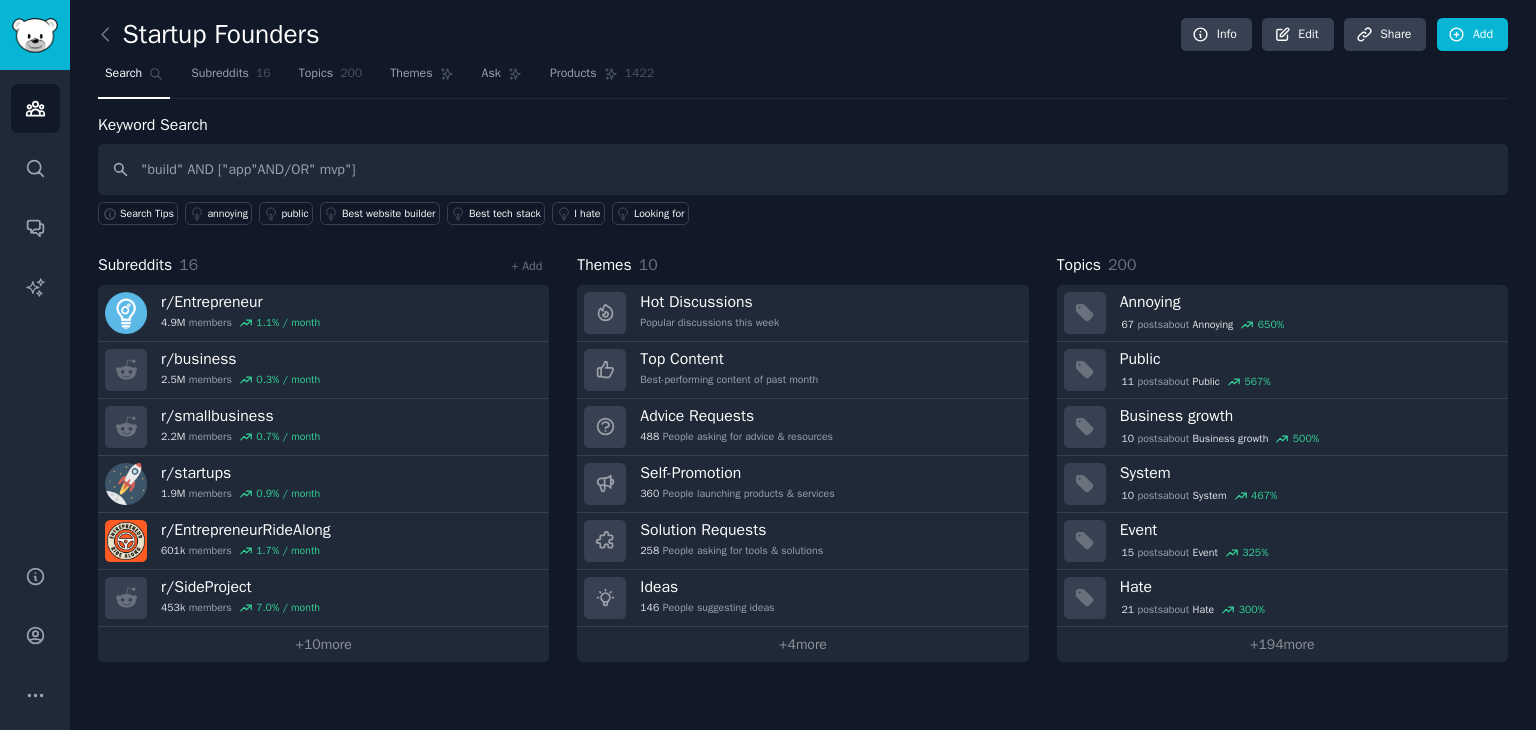 type on ""build" AND ["app"AND/OR" mvp"]" 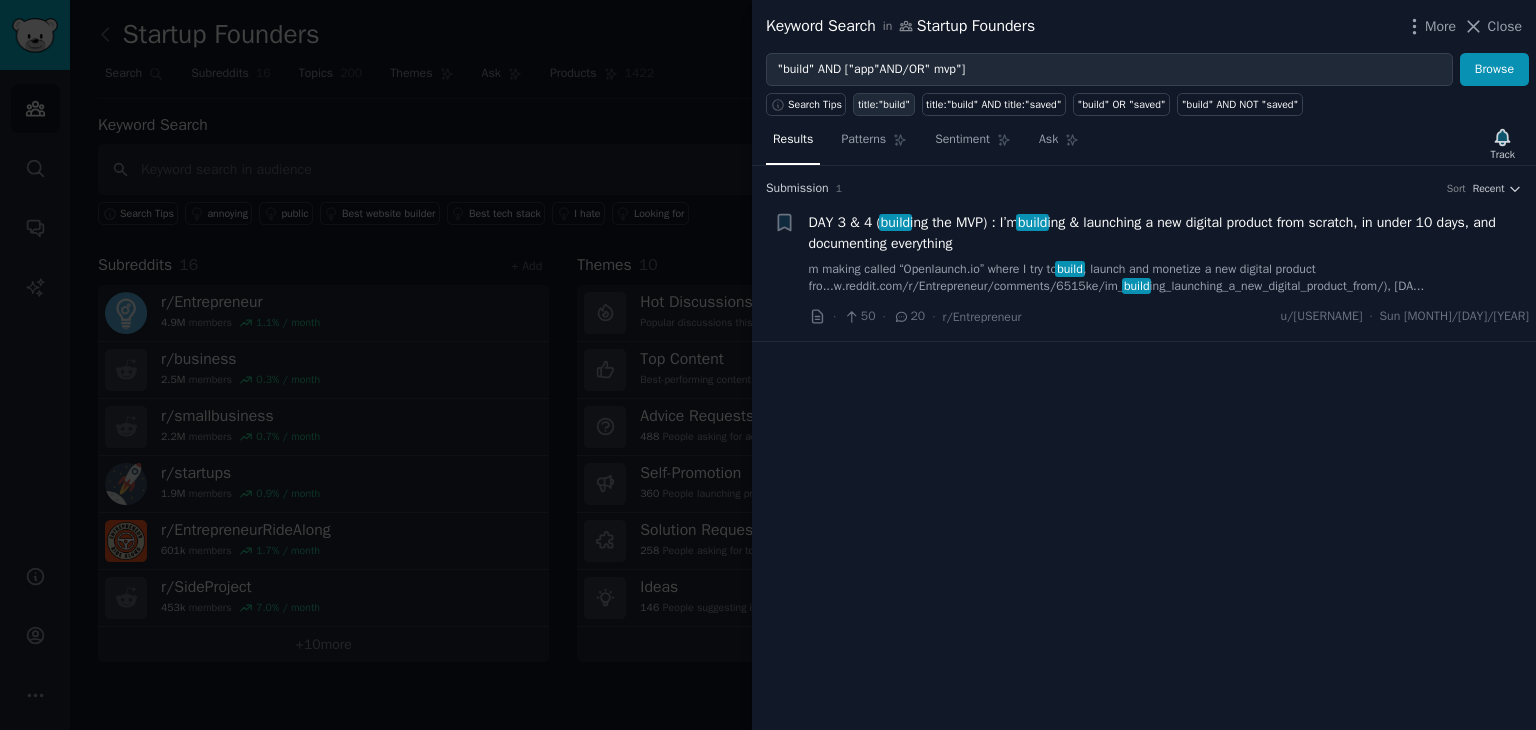 click on "title:"build"" at bounding box center [884, 105] 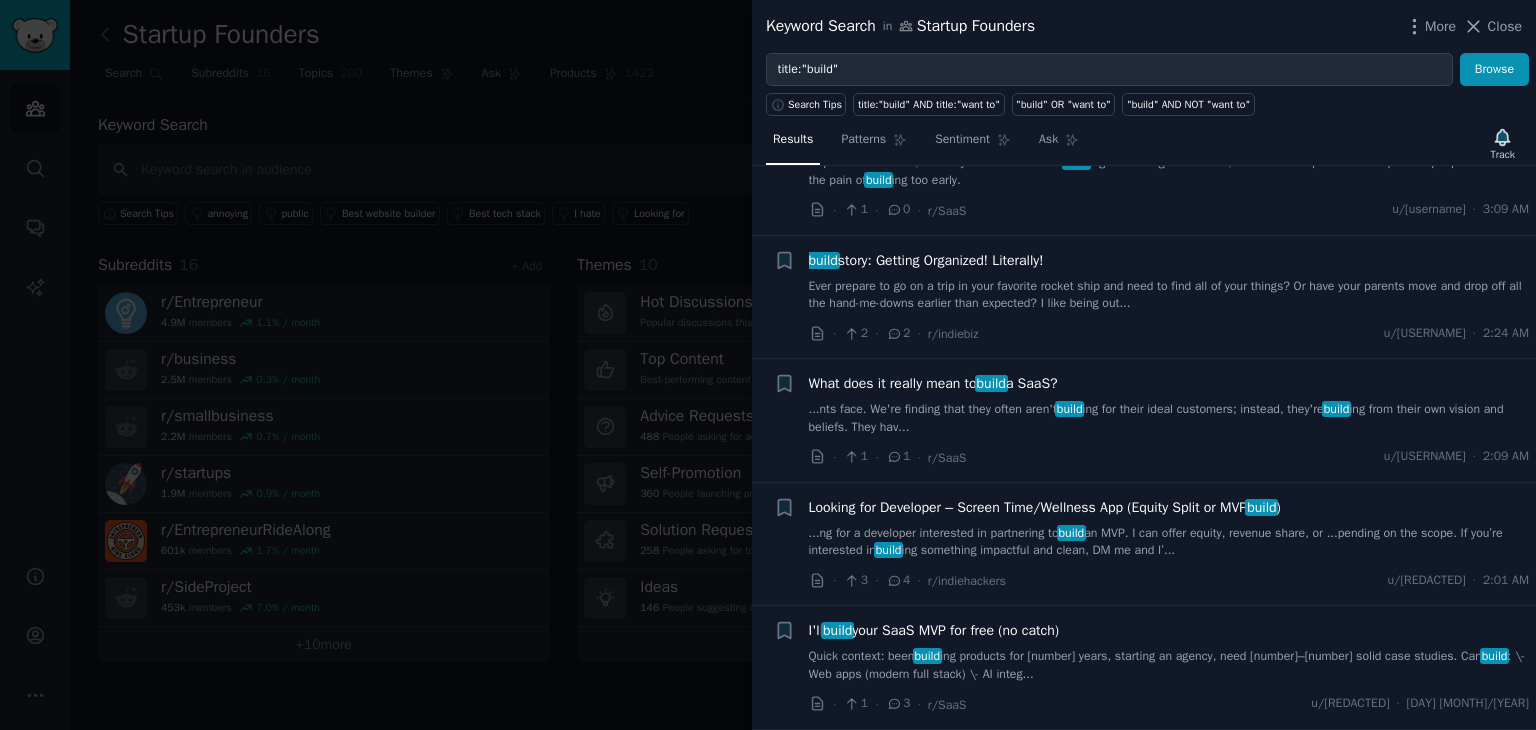 scroll, scrollTop: 2400, scrollLeft: 0, axis: vertical 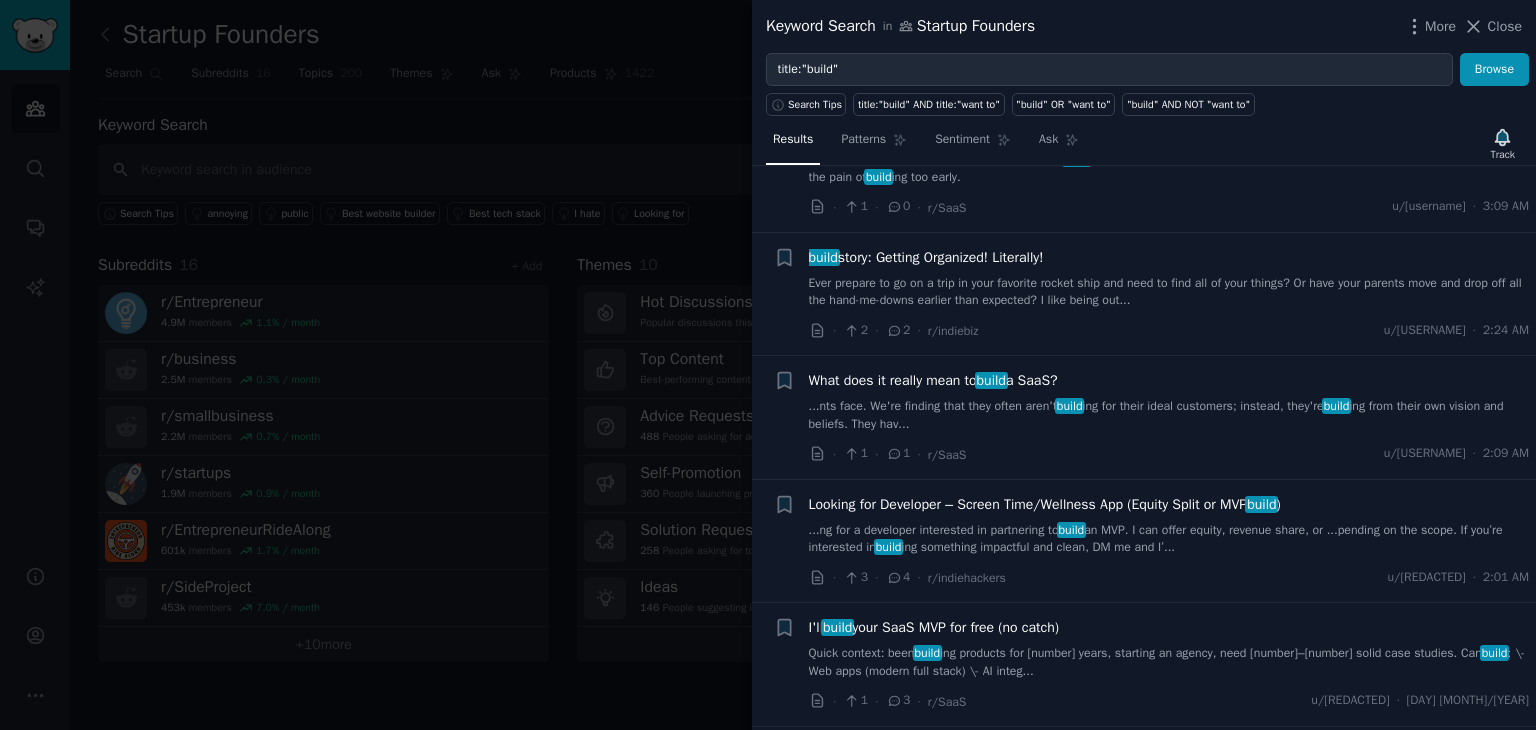 click on "...ng for a developer interested in partnering to build an MVP. I can offer equity, revenue share, or ...pending on the scope.
If you’re interested in building something impactful and clean, DM me and I’..." at bounding box center [1169, 539] 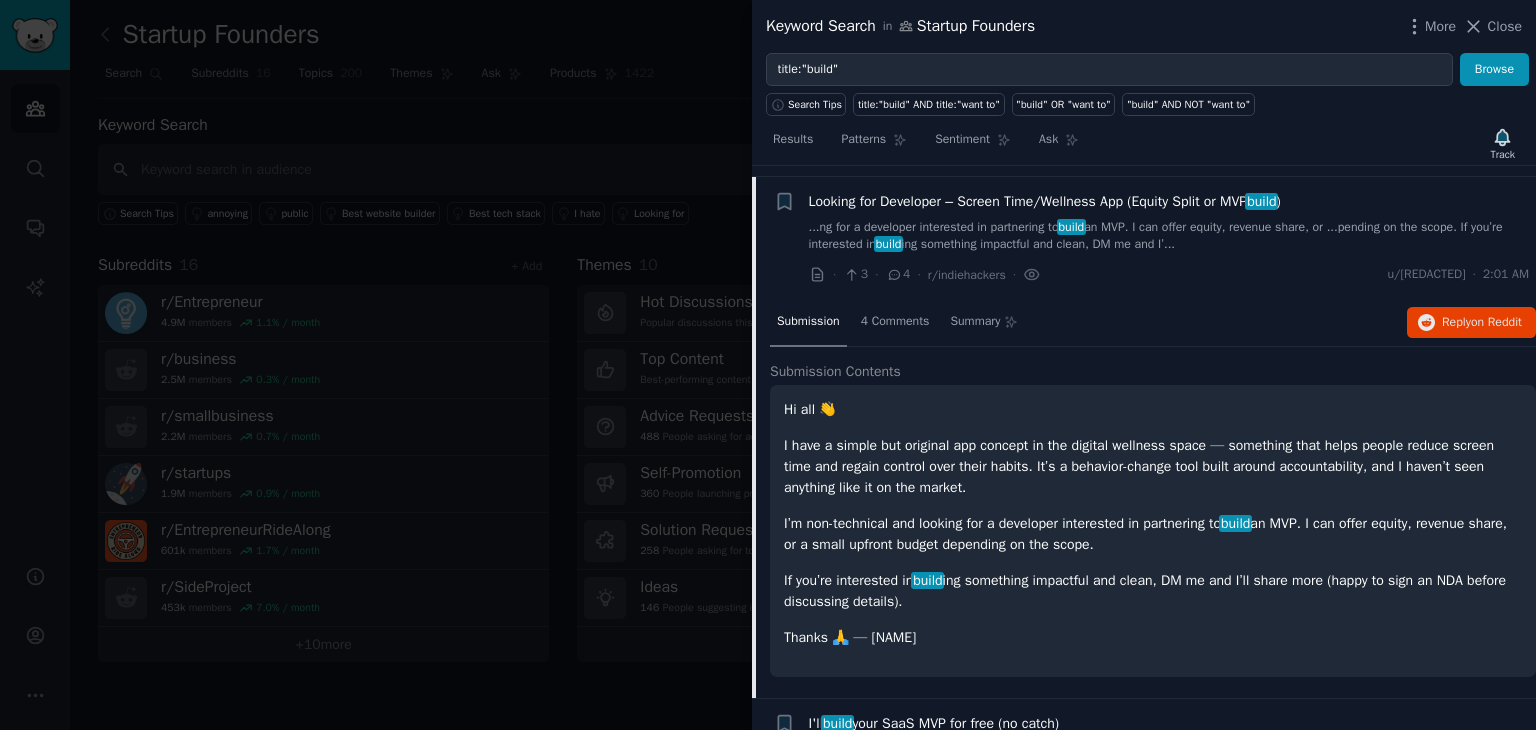 scroll, scrollTop: 2708, scrollLeft: 0, axis: vertical 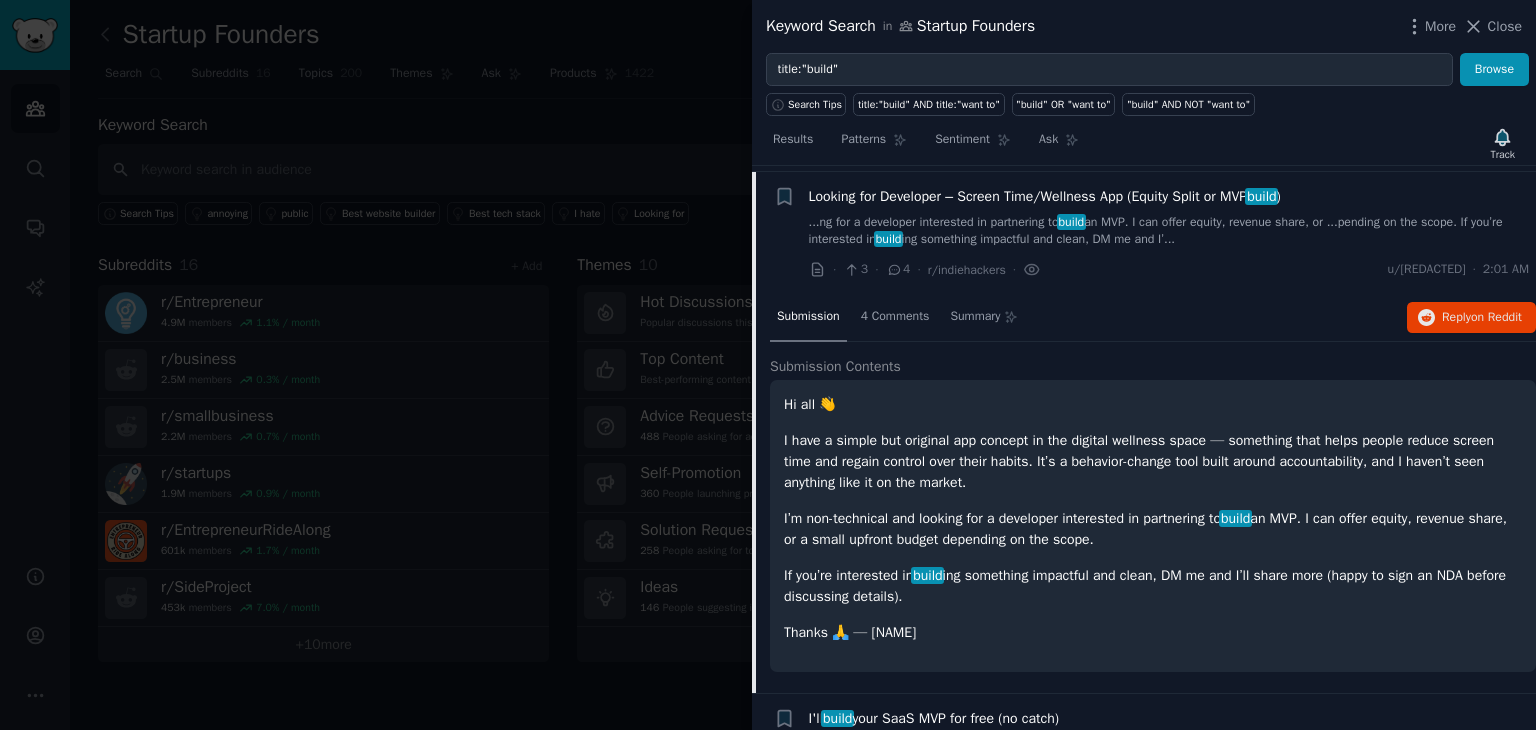 click on "u/[REDACTED]" at bounding box center (1169, 233) 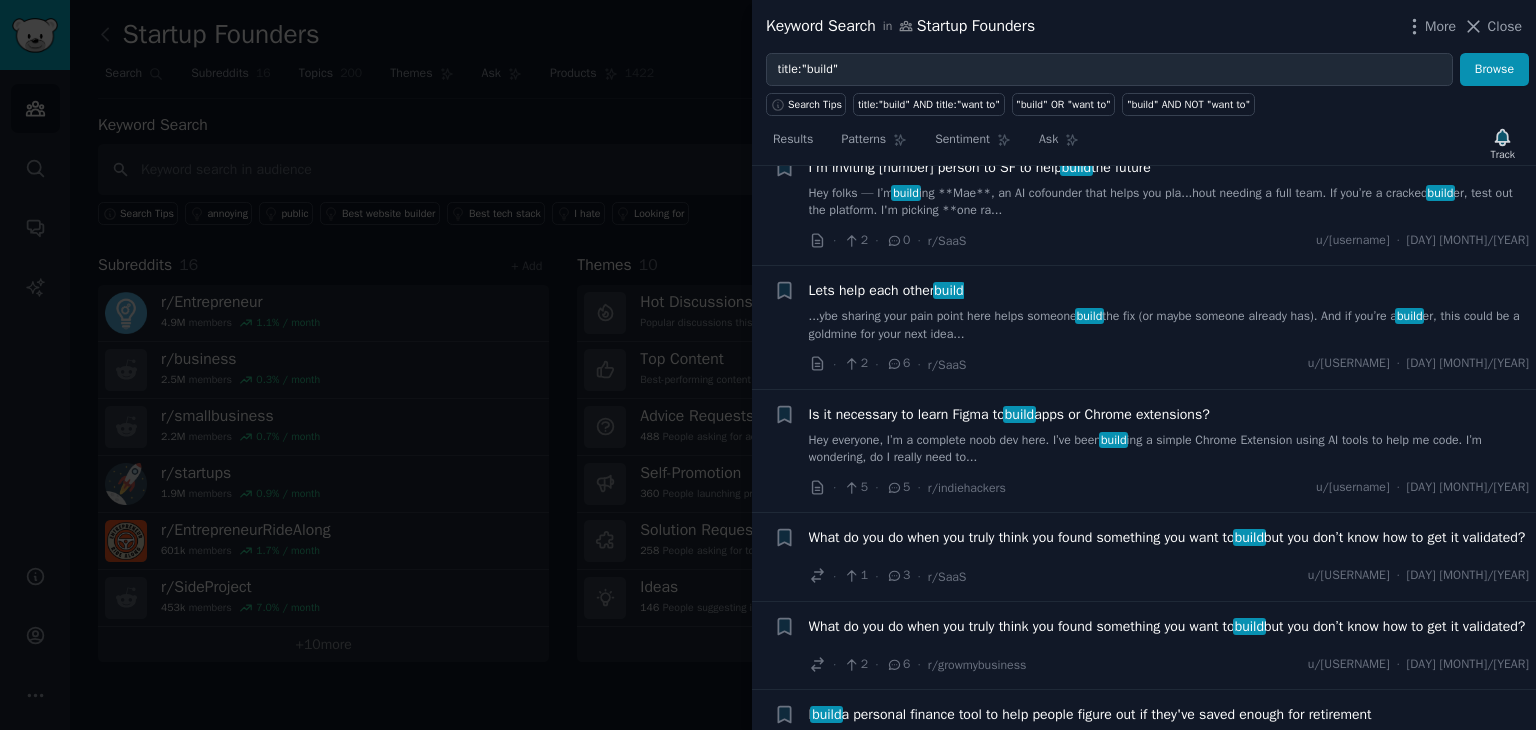 scroll, scrollTop: 5108, scrollLeft: 0, axis: vertical 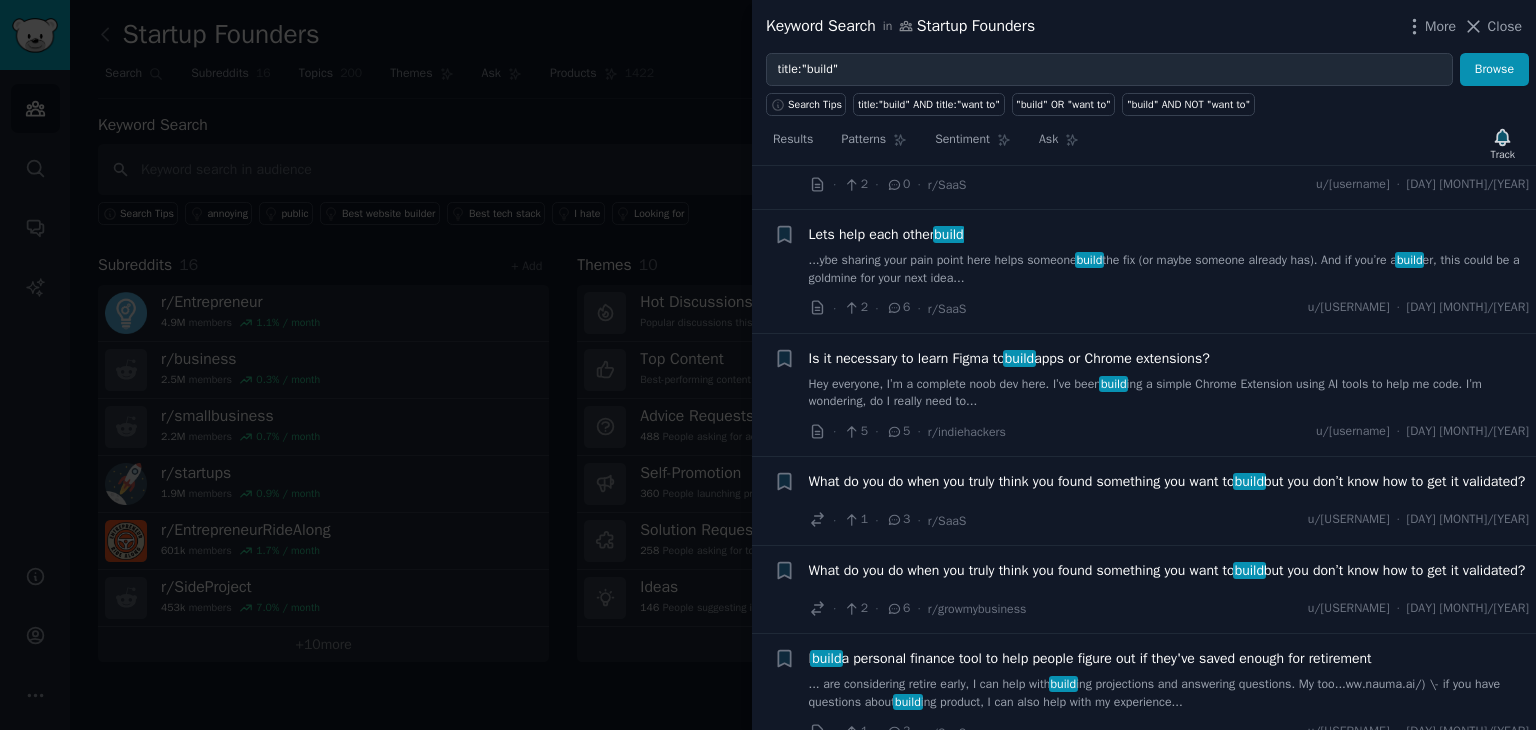 click on "Hey everyone, I’m a complete noob dev here.
I’ve been  build ing a simple Chrome Extension using AI tools to help me code.
I’m wondering, do I really need to..." at bounding box center (1169, 393) 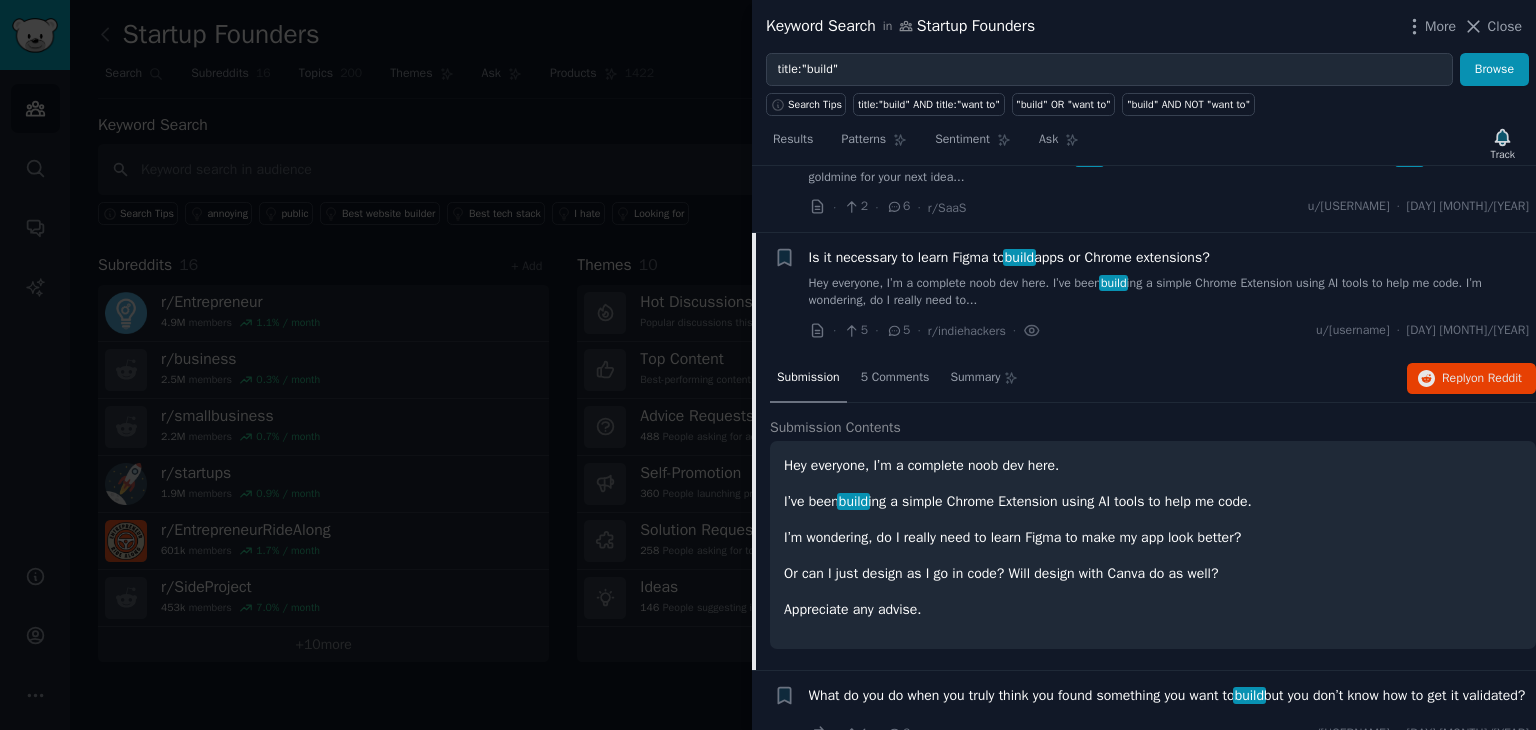 scroll, scrollTop: 5208, scrollLeft: 0, axis: vertical 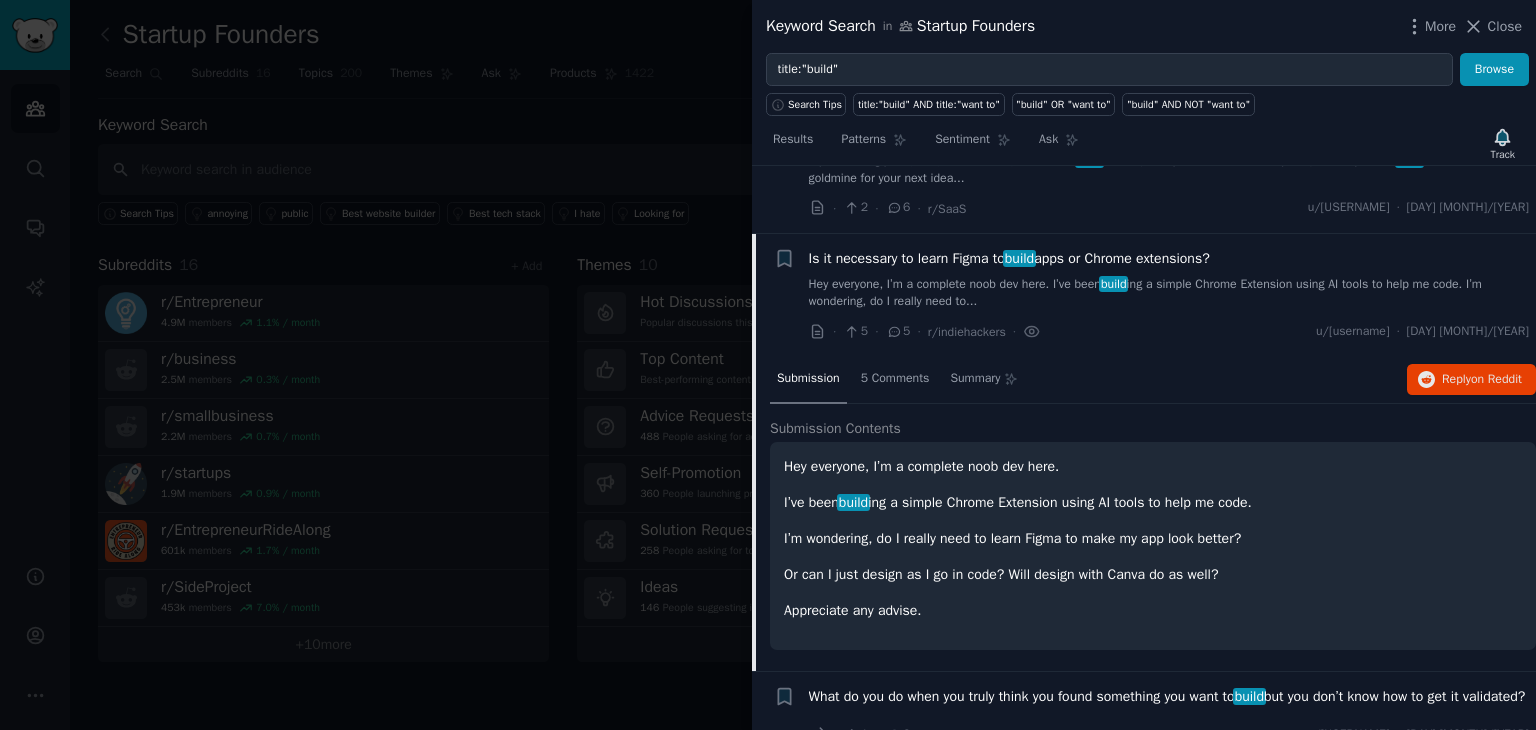 click on "Hey everyone, I’m a complete noob dev here.
I’ve been  build ing a simple Chrome Extension using AI tools to help me code.
I’m wondering, do I really need to..." at bounding box center [1169, 293] 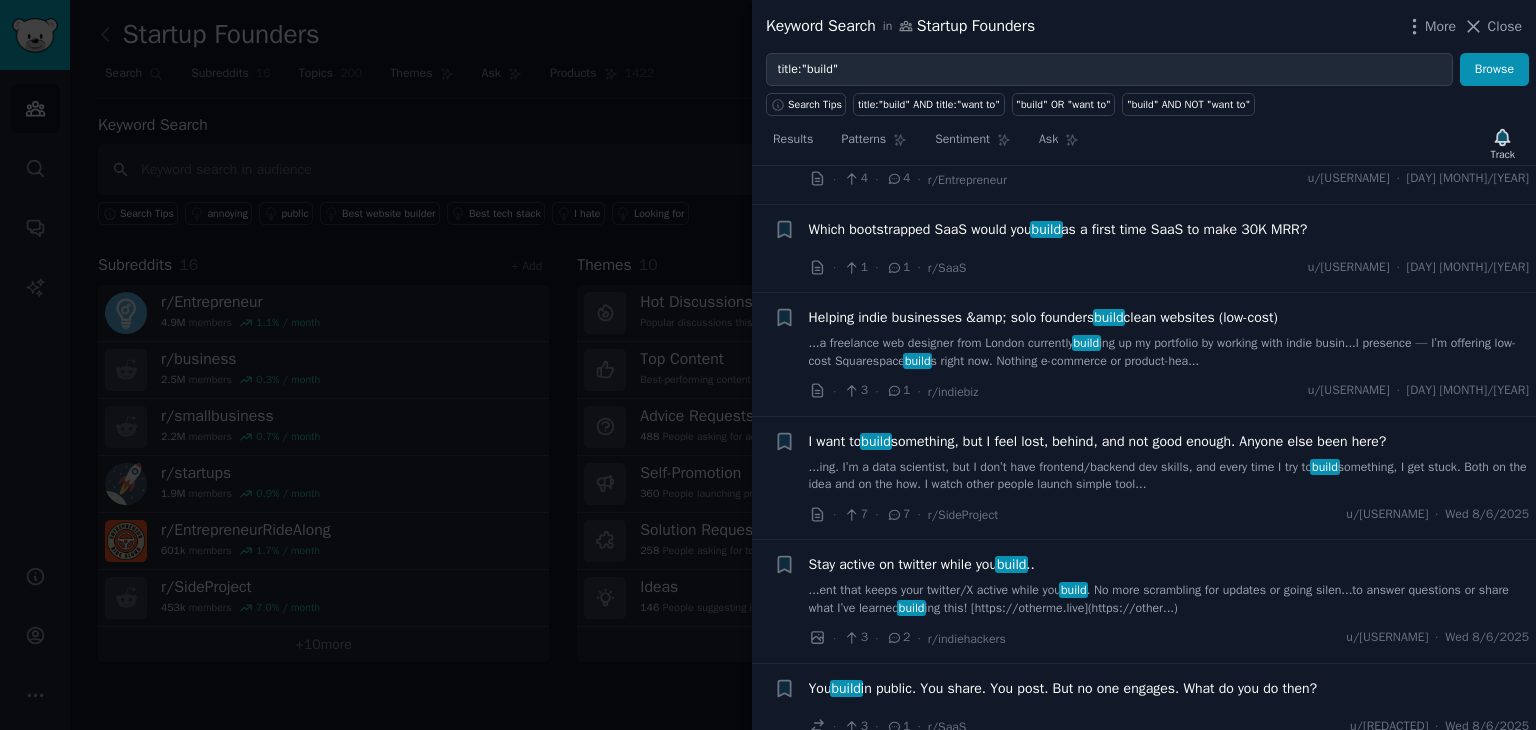 scroll, scrollTop: 6008, scrollLeft: 0, axis: vertical 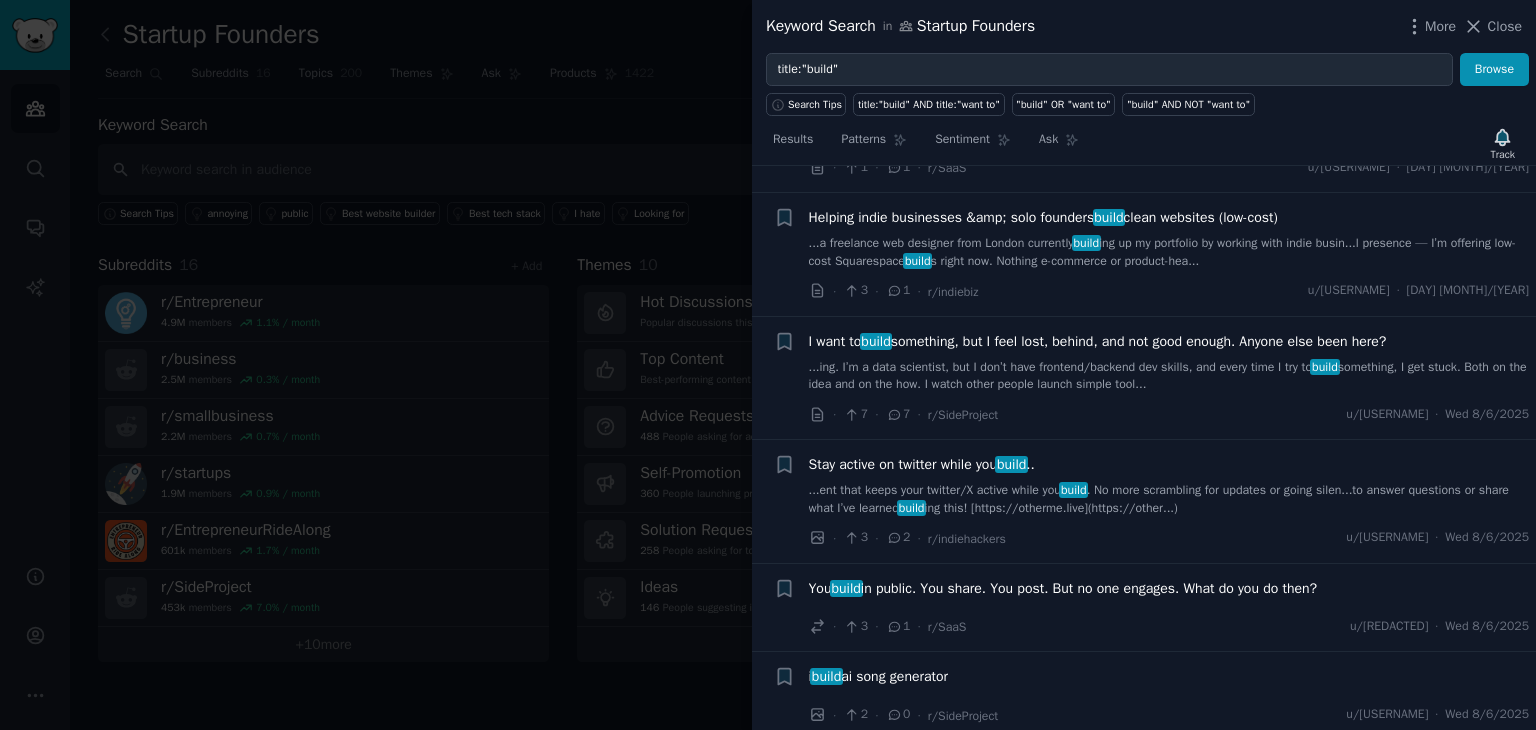 click on "...ing. I’m a data scientist, but I don’t have frontend/backend dev skills, and every time I try to build something, I get stuck. Both on the idea and on the how. I watch other people launch simple tool..." at bounding box center (1169, 376) 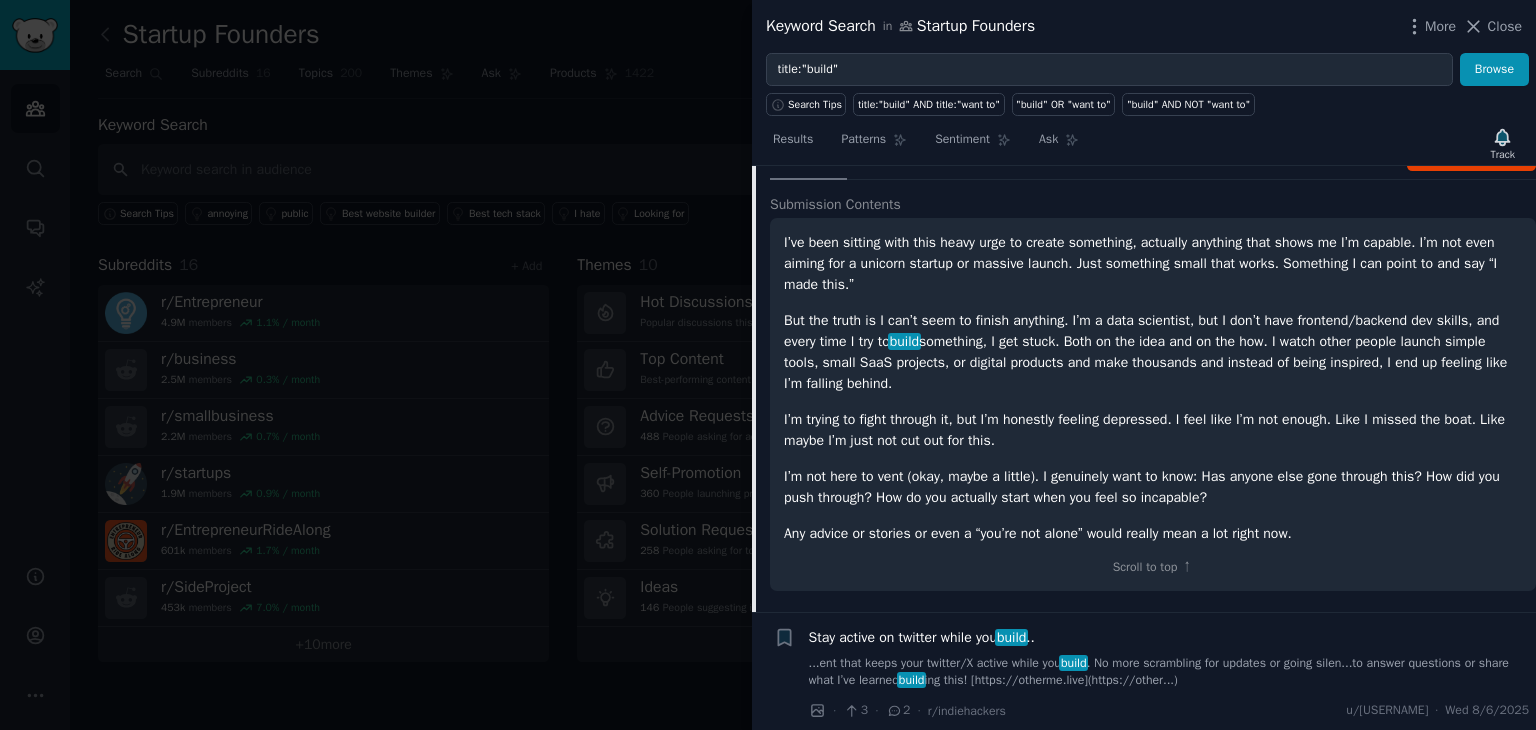 scroll, scrollTop: 6232, scrollLeft: 0, axis: vertical 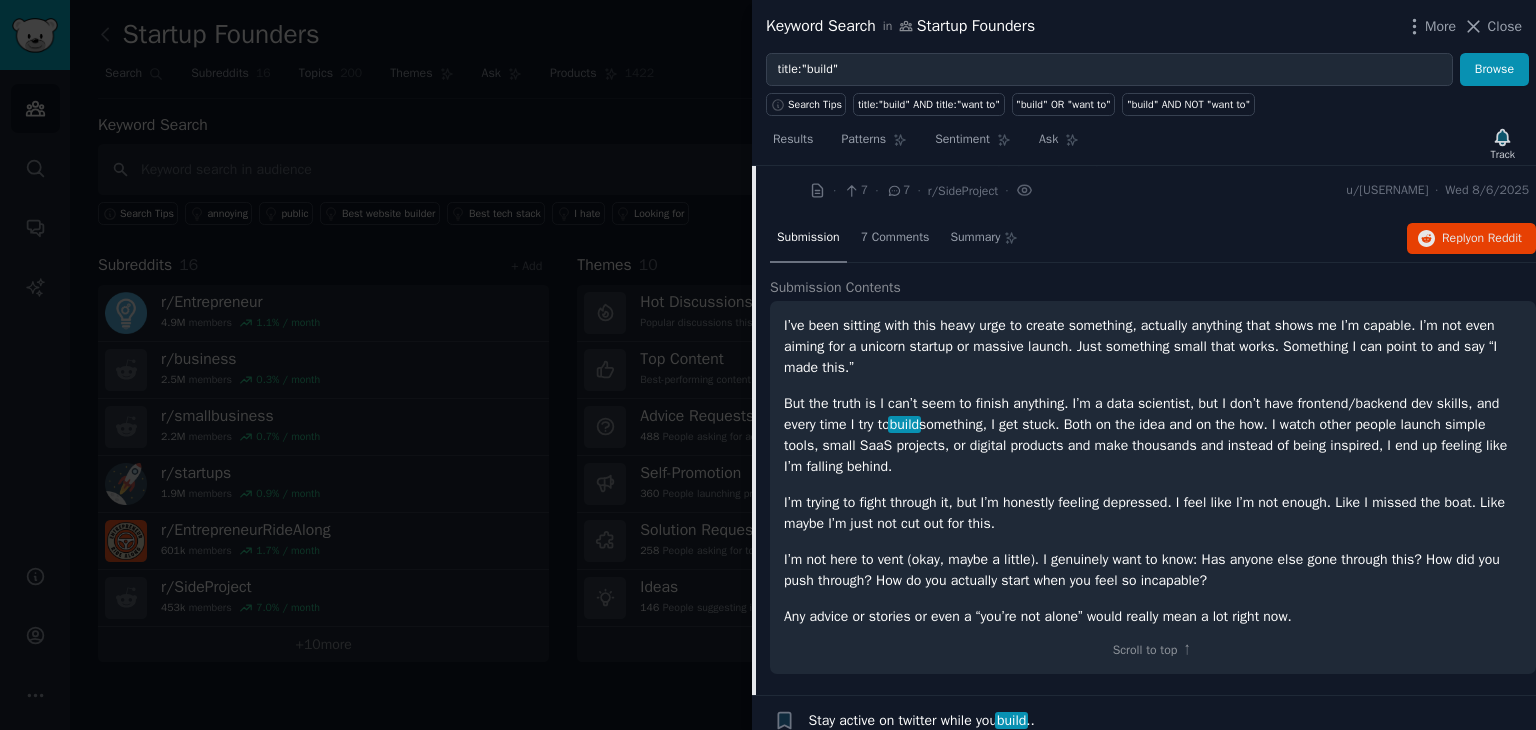click on "...ing. I’m a data scientist, but I don’t have frontend/backend dev skills, and every time I try to build something, I get stuck. Both on the idea and on the how. I watch other people launch simple tool..." at bounding box center (1169, 152) 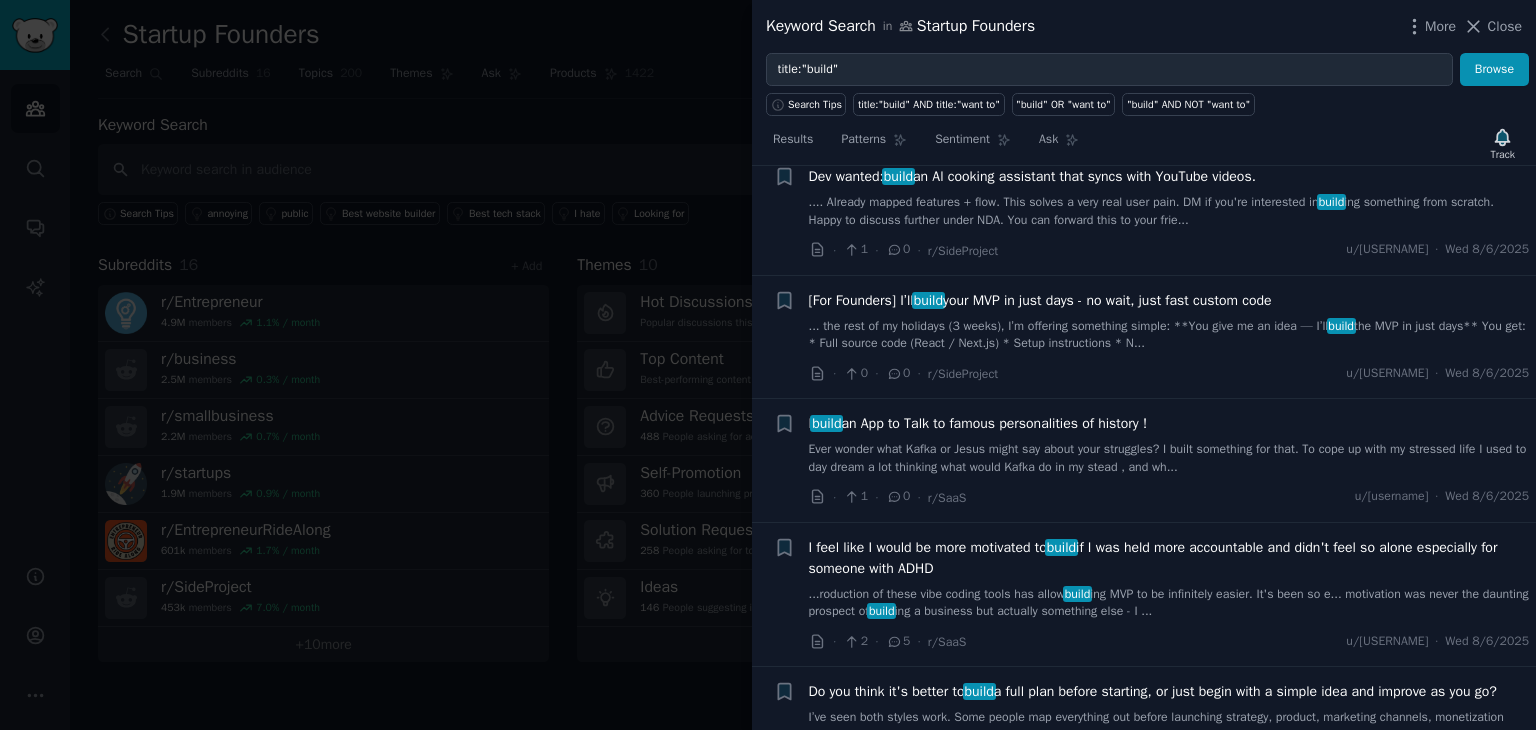 scroll, scrollTop: 7232, scrollLeft: 0, axis: vertical 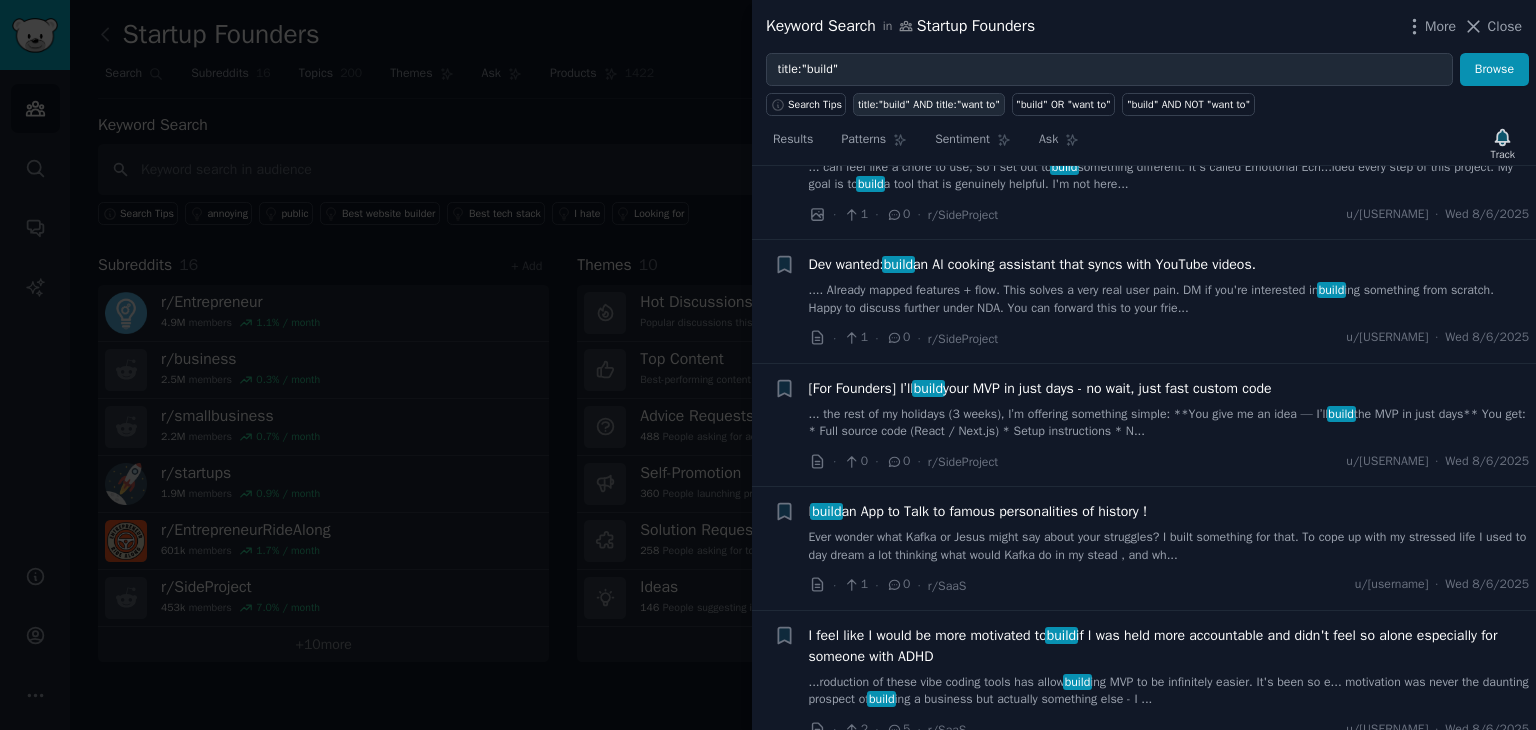 click on "title:"build" AND title:"want to"" at bounding box center [929, 105] 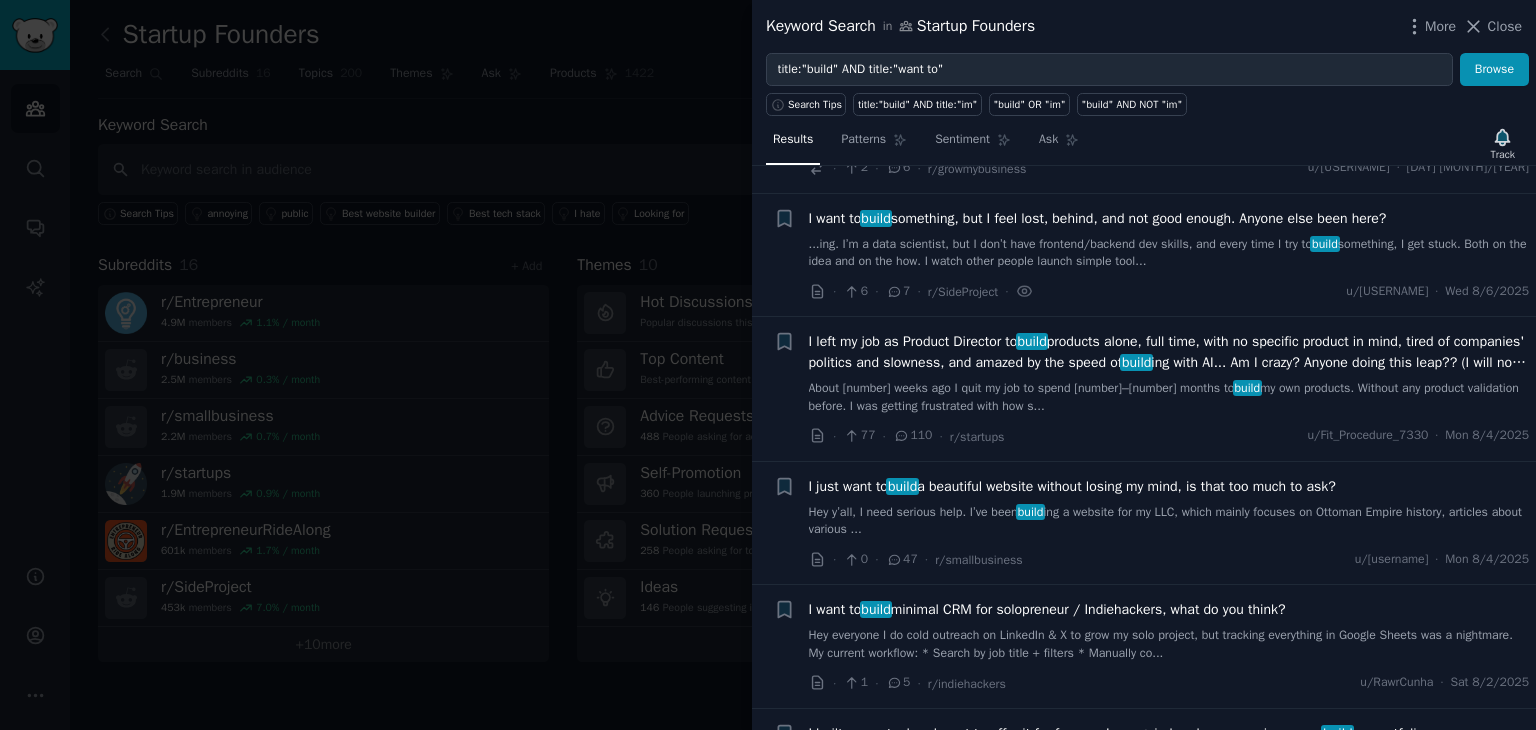 scroll, scrollTop: 500, scrollLeft: 0, axis: vertical 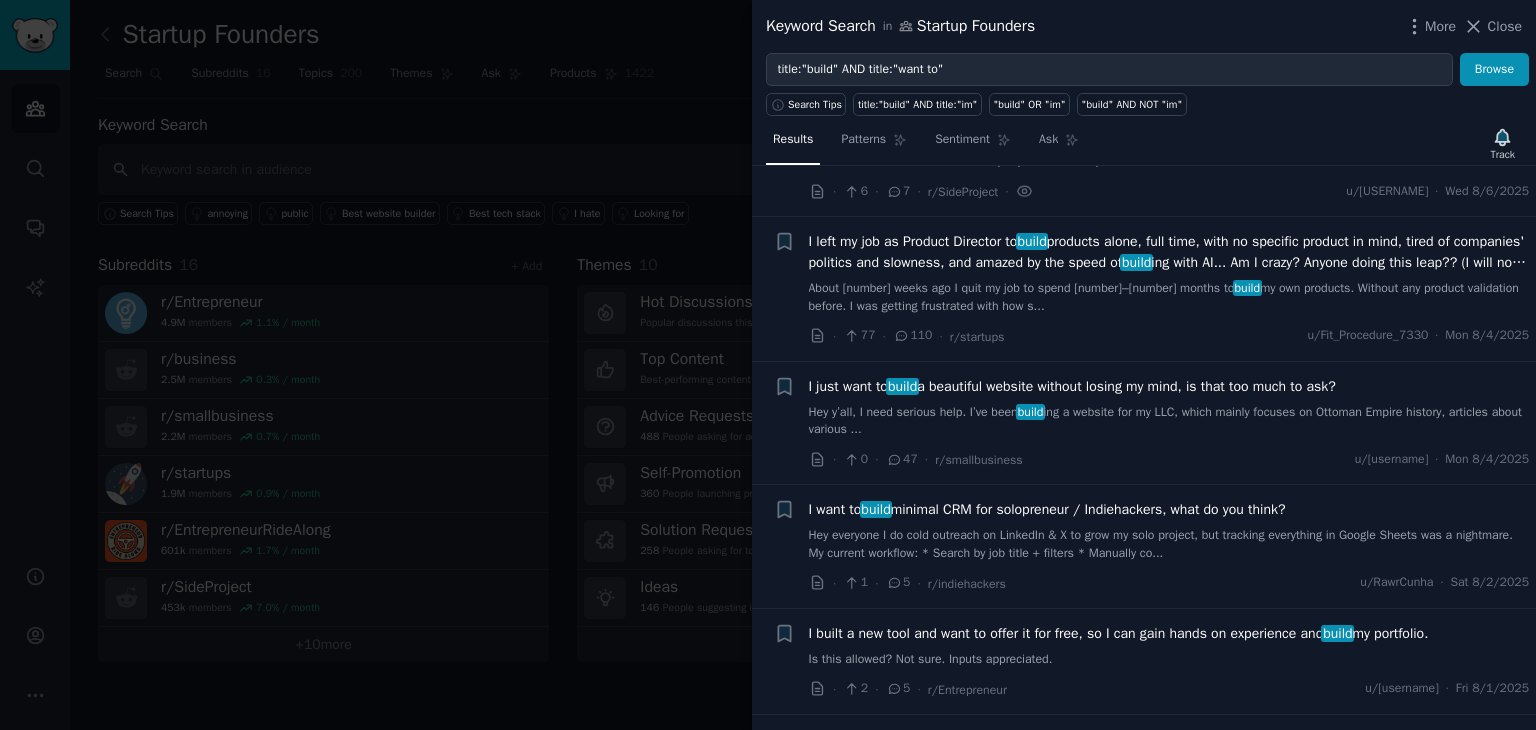 click on "I just want to build a beautiful website without losing my mind, is that too much to ask? Hey y’all, I need serious help. I’ve been building a website for my LLC, which mainly focuses on Ottoman Empire history, articles about various ..." at bounding box center (1169, 407) 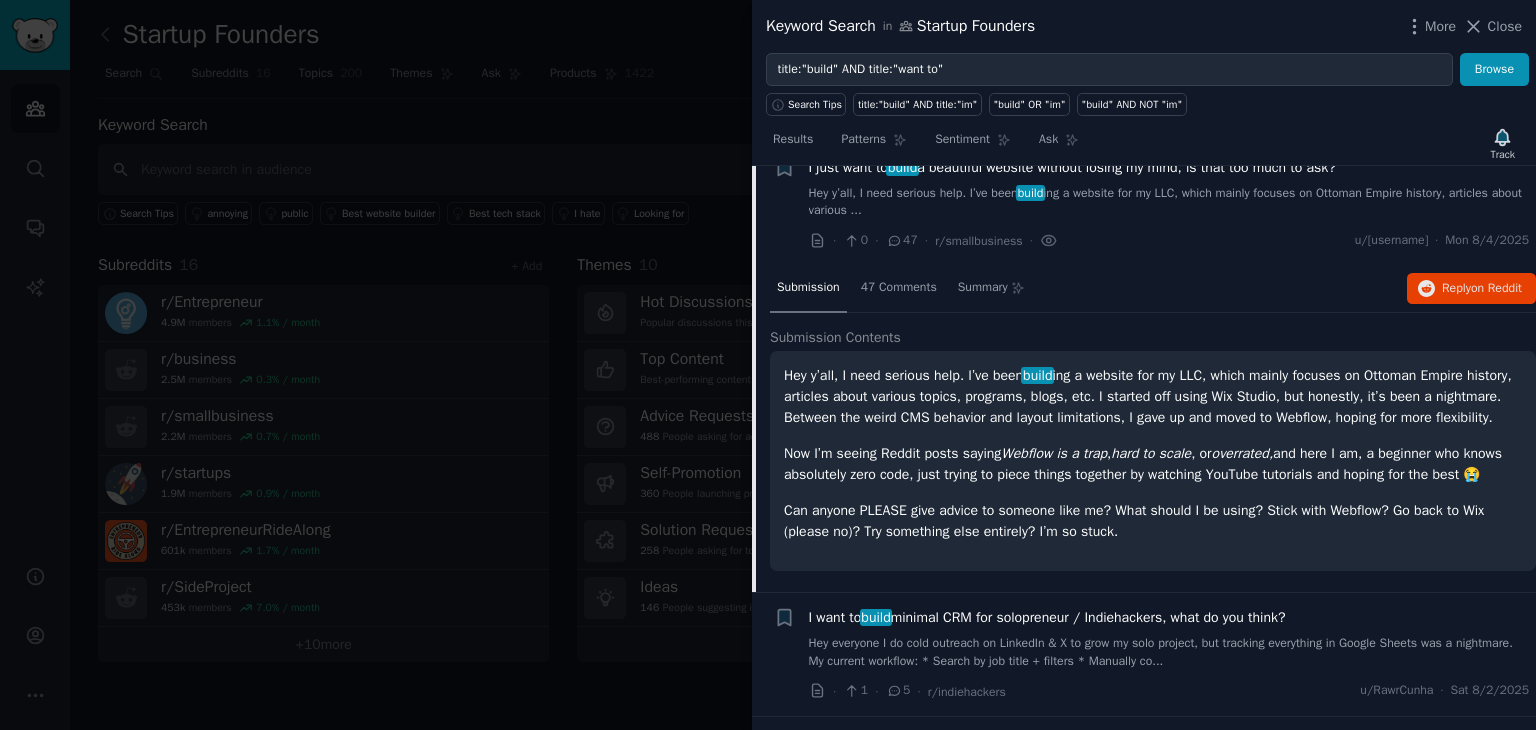 scroll, scrollTop: 736, scrollLeft: 0, axis: vertical 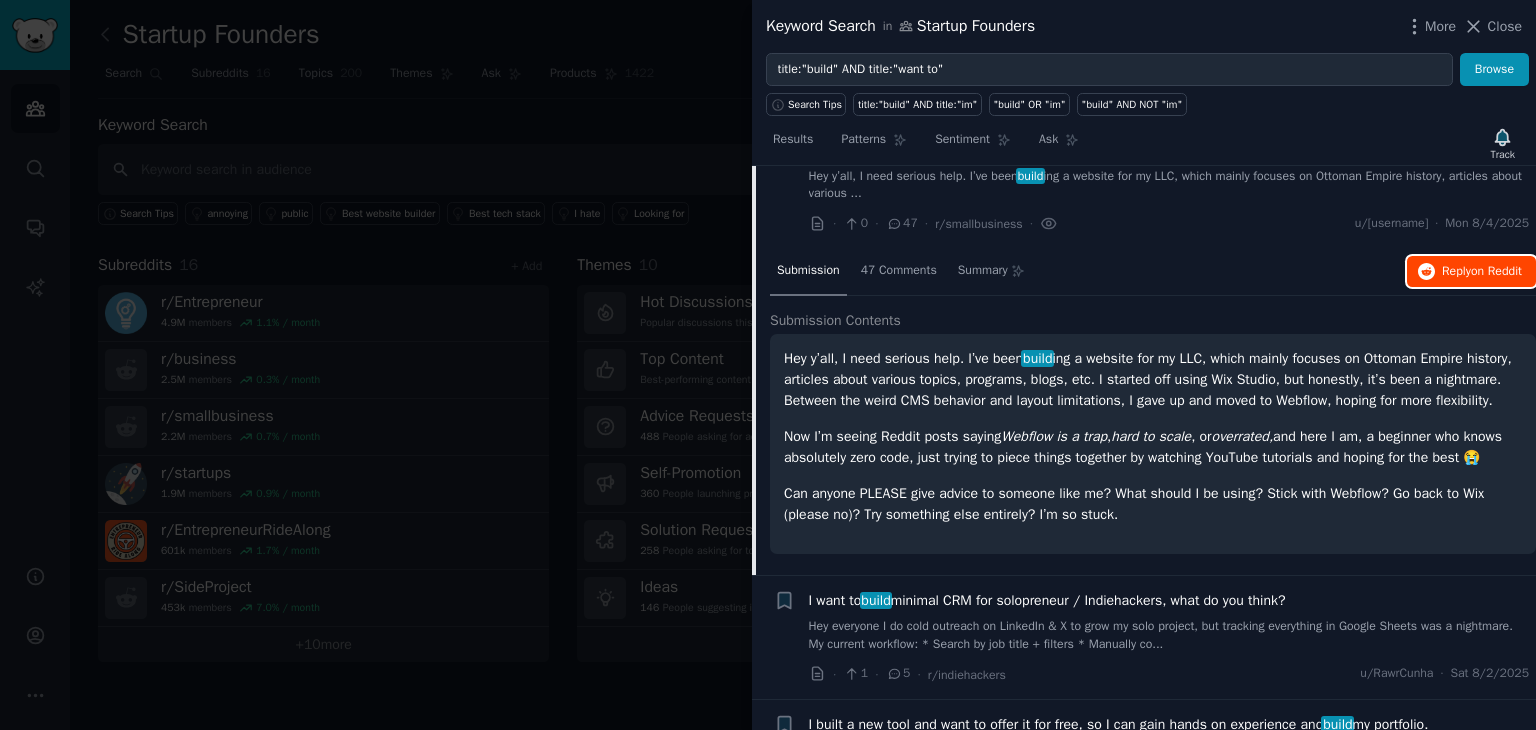 click on "Reply  on Reddit" at bounding box center [1482, 272] 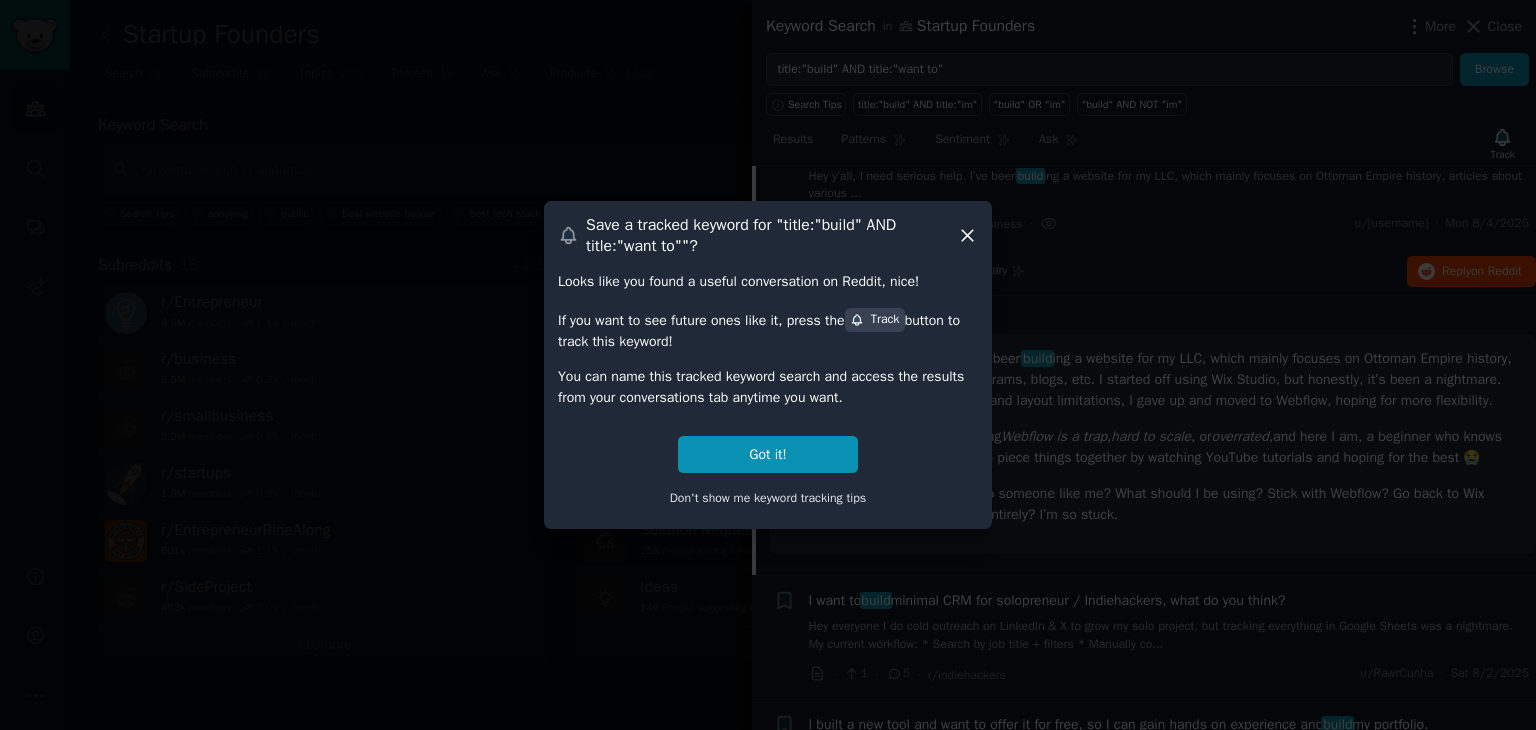 click 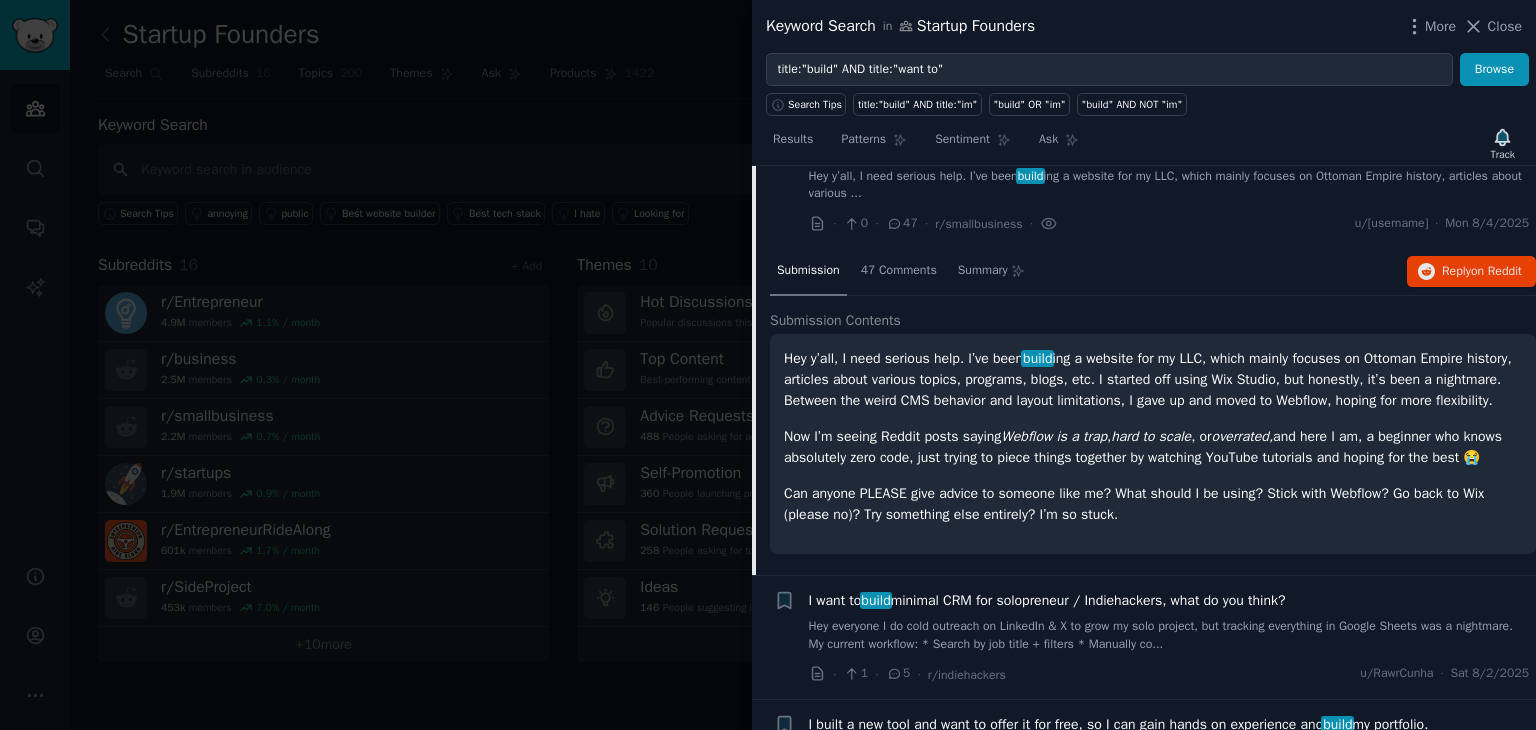 click on "I just want to  build  a beautiful website without losing my mind, is that too much to ask?" at bounding box center [1072, 150] 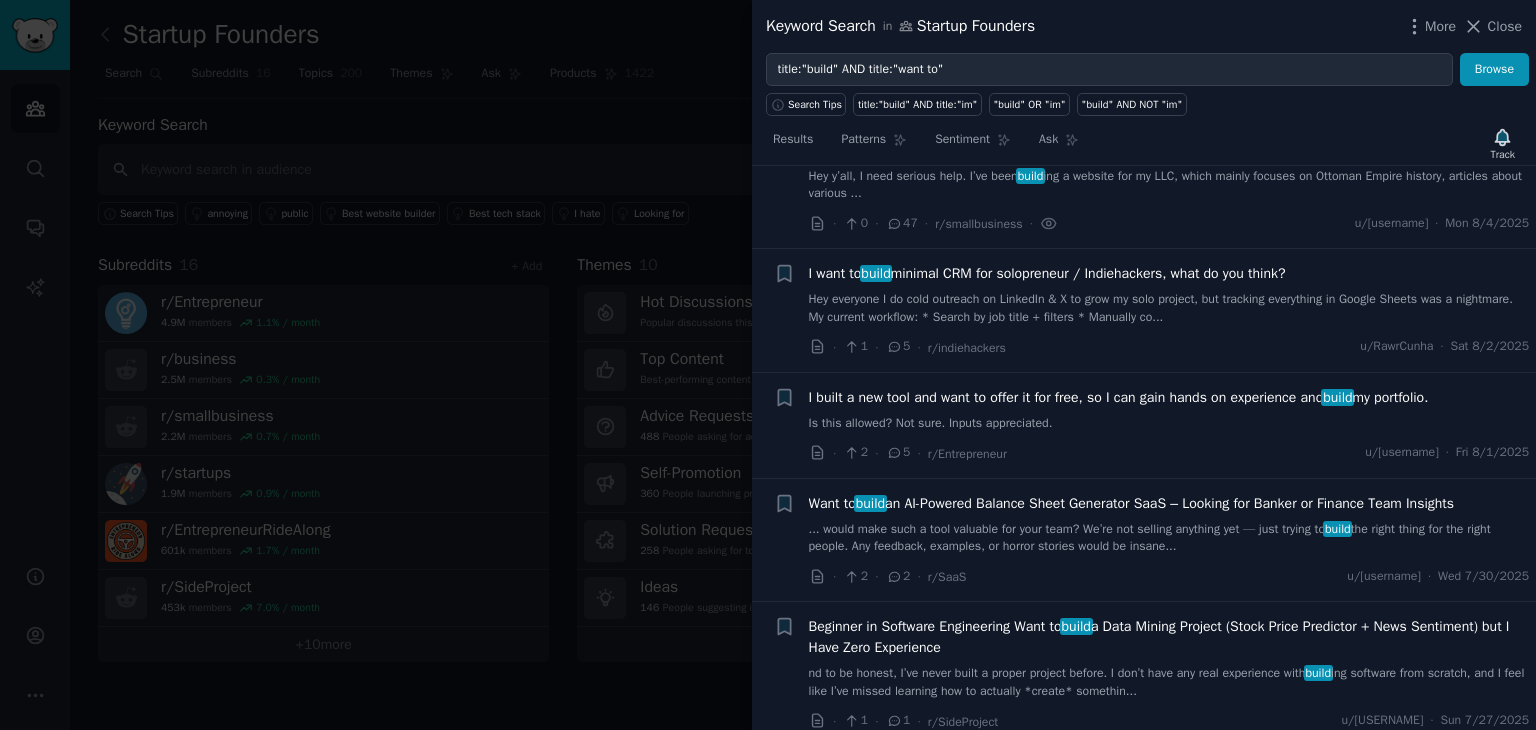 click on "Hey everyone
I do cold outreach on LinkedIn & X to grow my solo project, but tracking everything in Google Sheets was a nightmare.
My current workflow:
* Search by job title + filters
* Manually co..." at bounding box center [1169, 308] 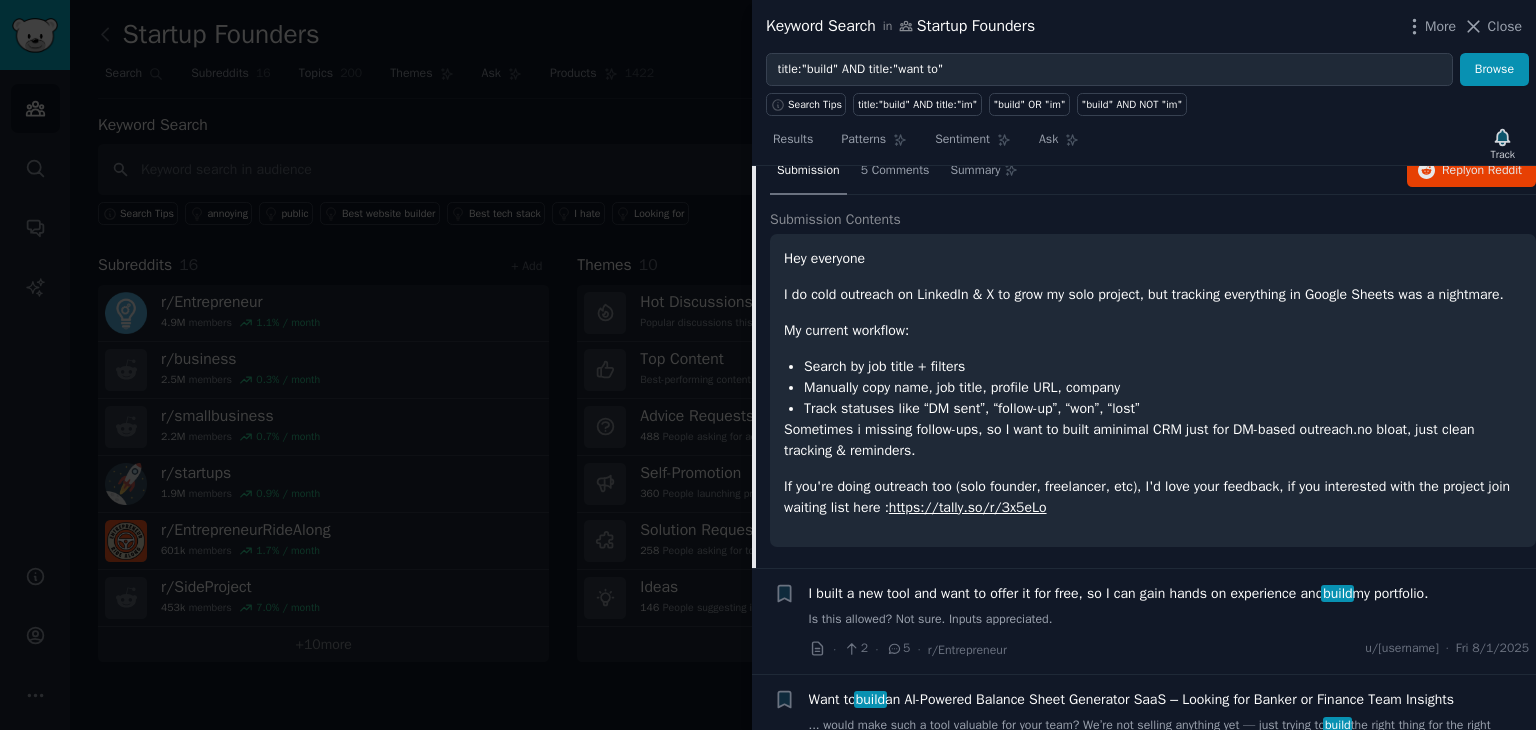 scroll, scrollTop: 960, scrollLeft: 0, axis: vertical 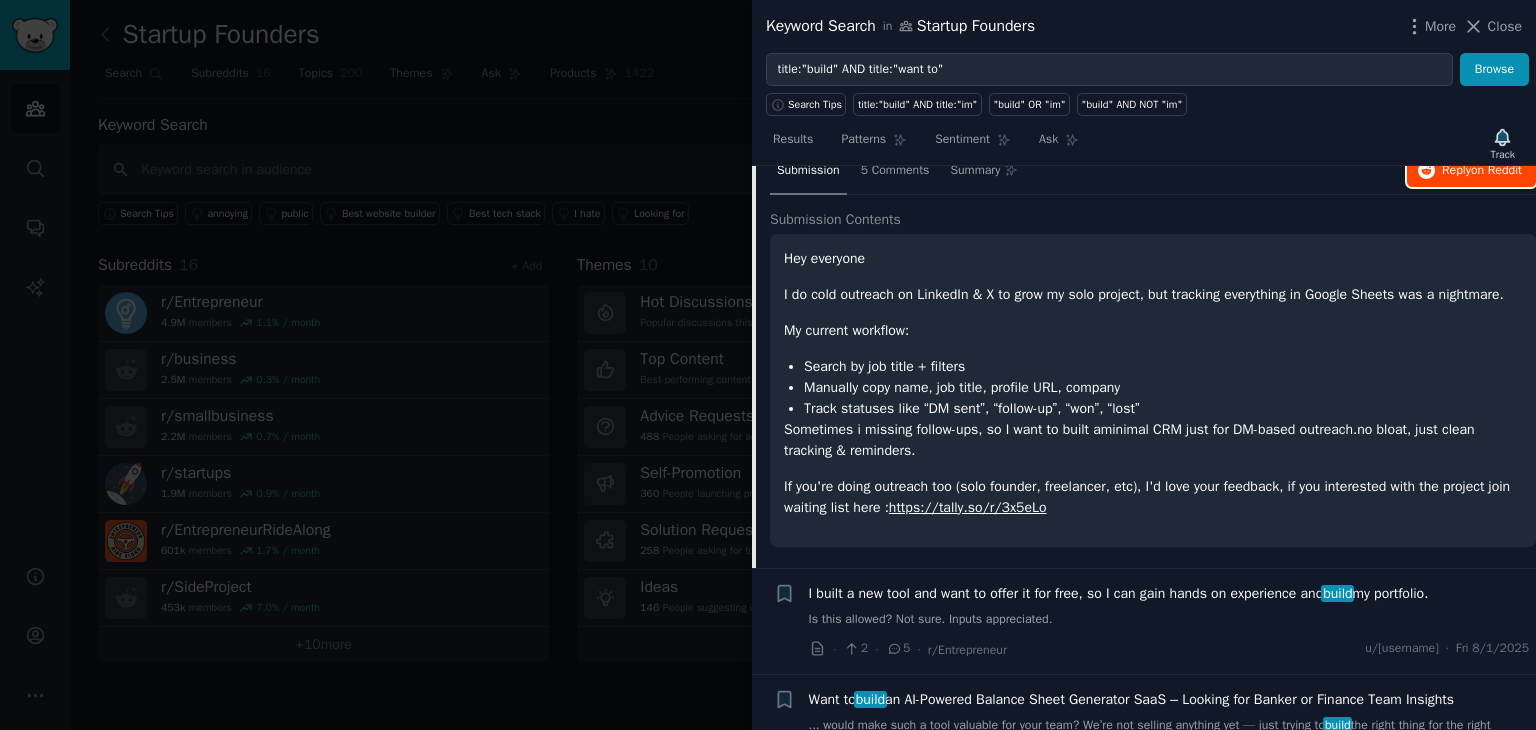 click on "Reply  on Reddit" at bounding box center [1482, 171] 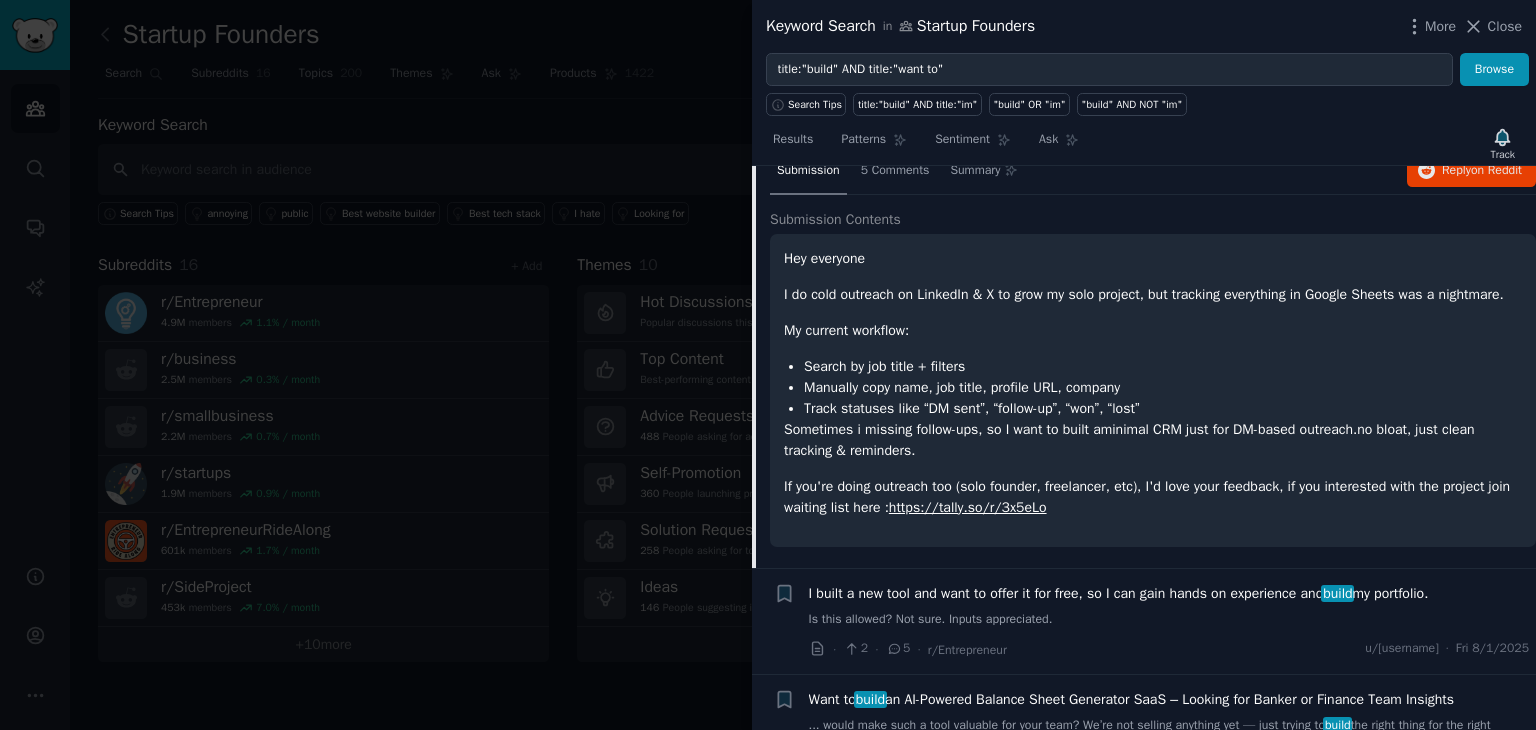click on "Hey everyone" at bounding box center [1153, 258] 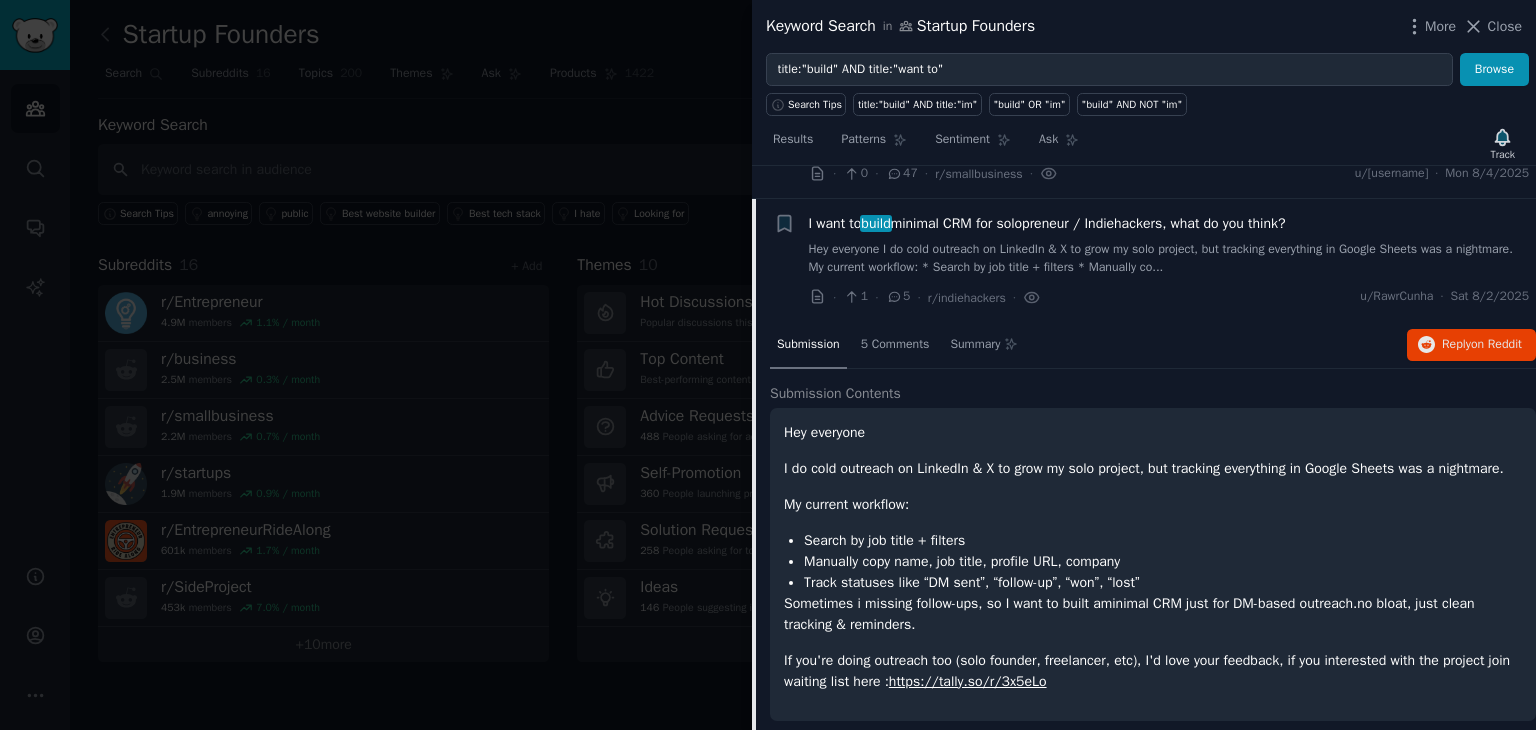 scroll, scrollTop: 760, scrollLeft: 0, axis: vertical 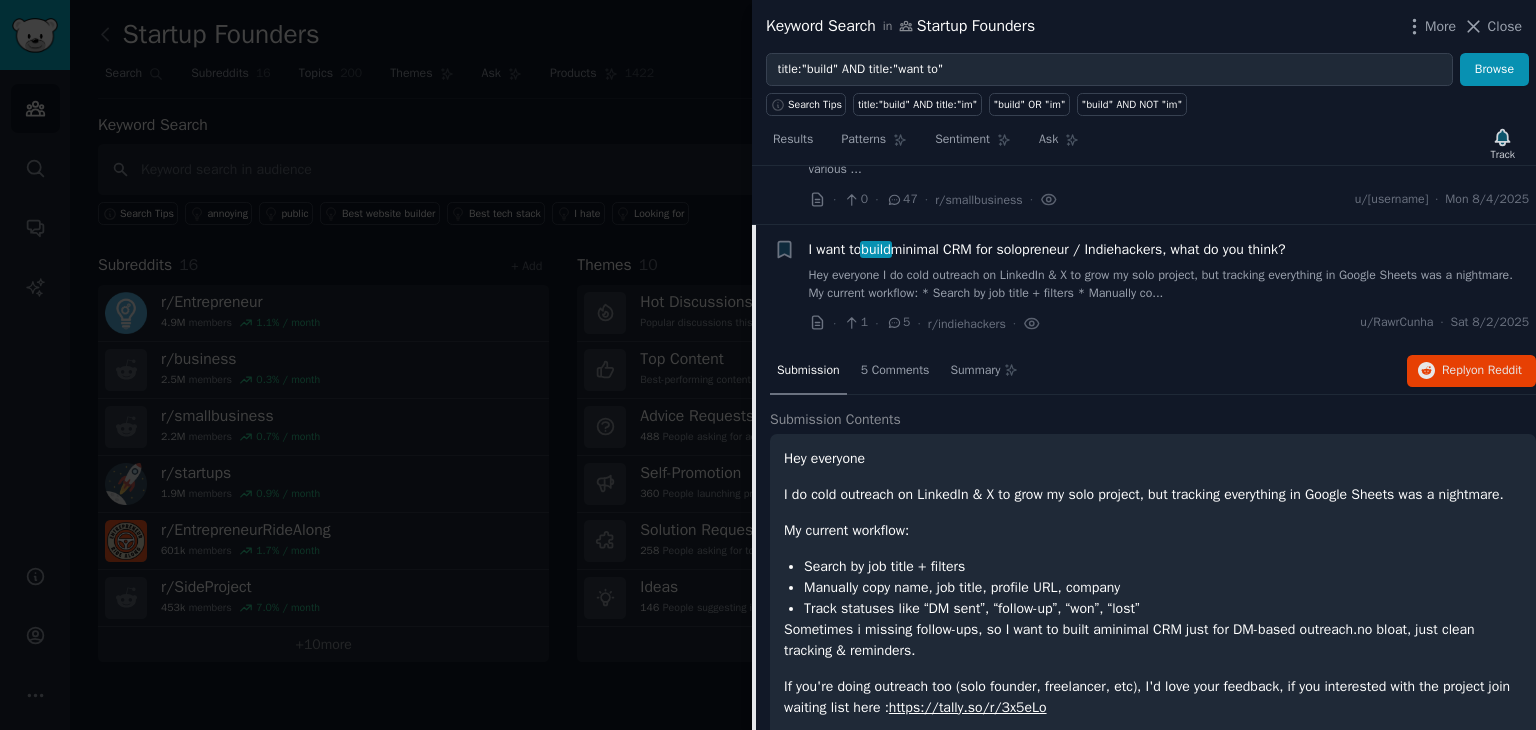 click on "Hey everyone
I do cold outreach on LinkedIn & X to grow my solo project, but tracking everything in Google Sheets was a nightmare.
My current workflow:
* Search by job title + filters
* Manually co..." at bounding box center (1169, 284) 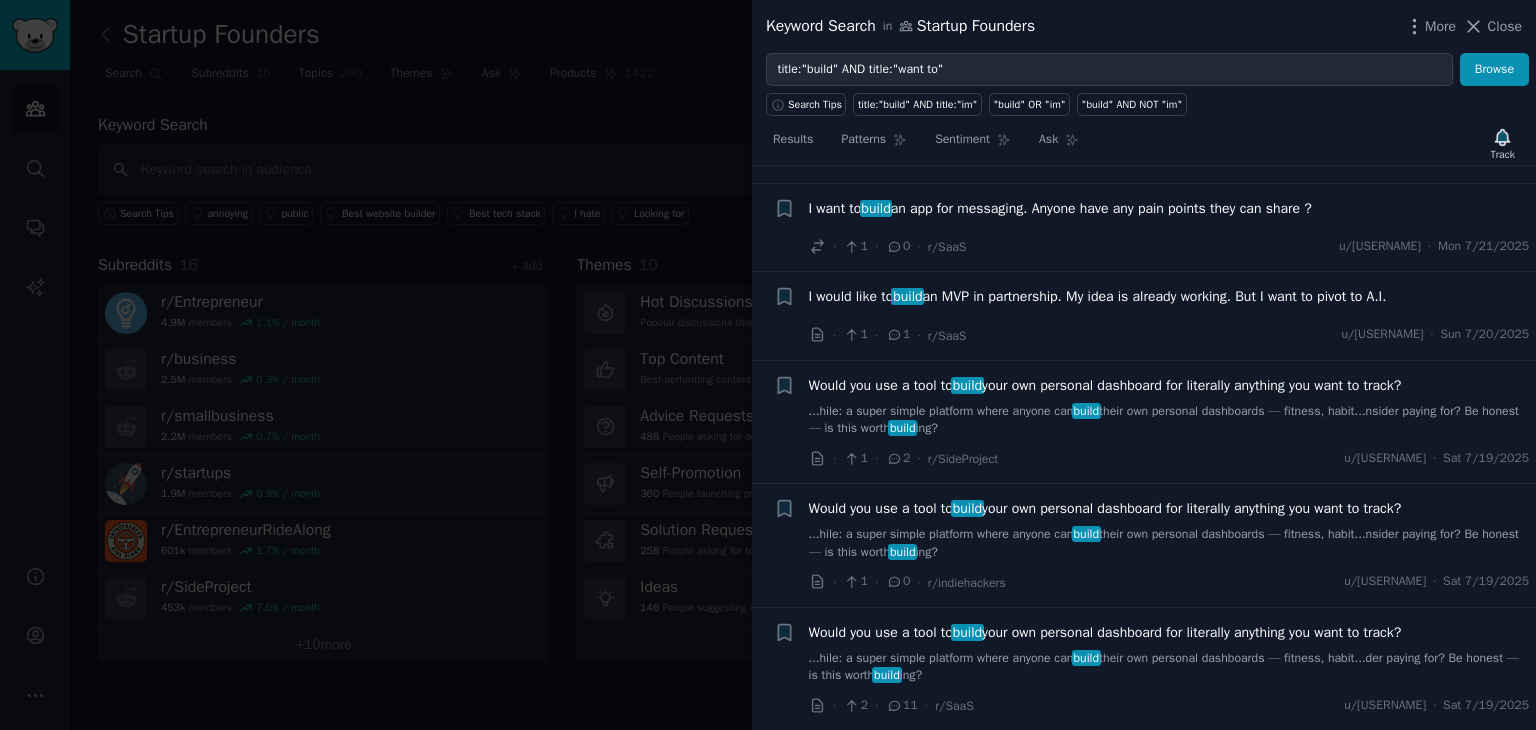scroll, scrollTop: 1300, scrollLeft: 0, axis: vertical 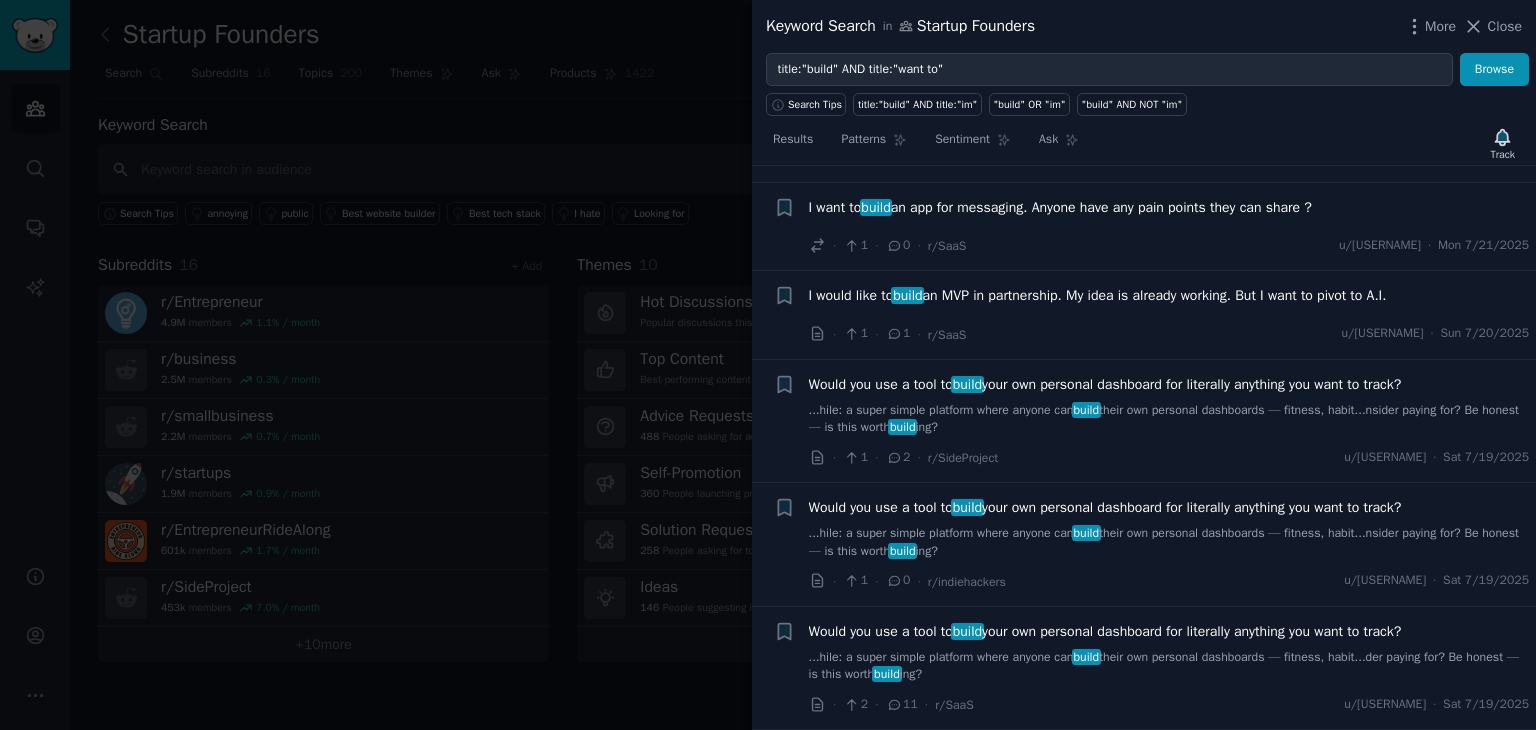 click on "I would like to build an MVP in partnership. My idea is already working. But I want to pivot to A.I." at bounding box center [1098, 295] 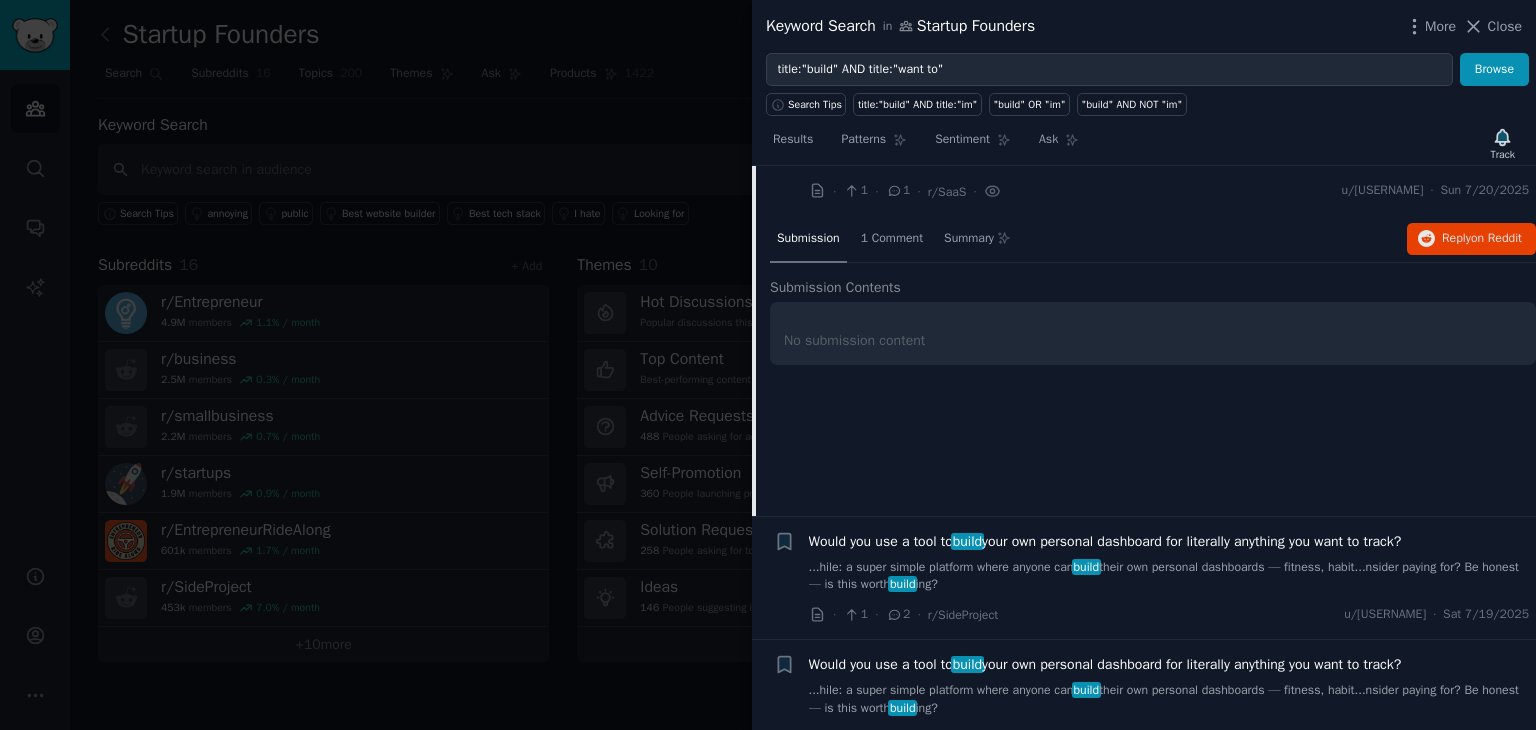 scroll, scrollTop: 1444, scrollLeft: 0, axis: vertical 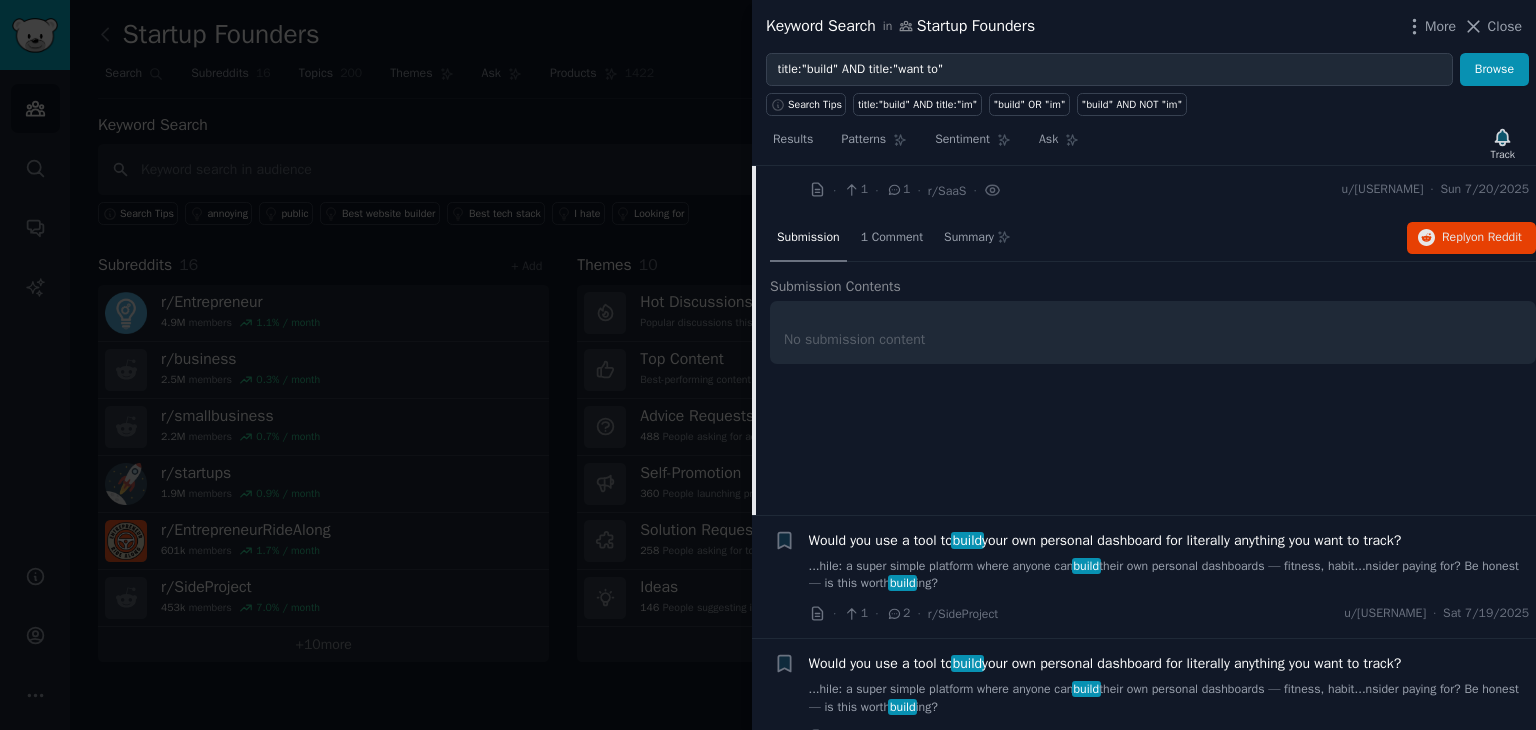 click on "I would like to build an MVP in partnership. My idea is already working. But I want to pivot to A.I. · [number] · [number] · r/SaaS · u/[username] · Sun [date]/[month]/[year]" at bounding box center [1169, 171] 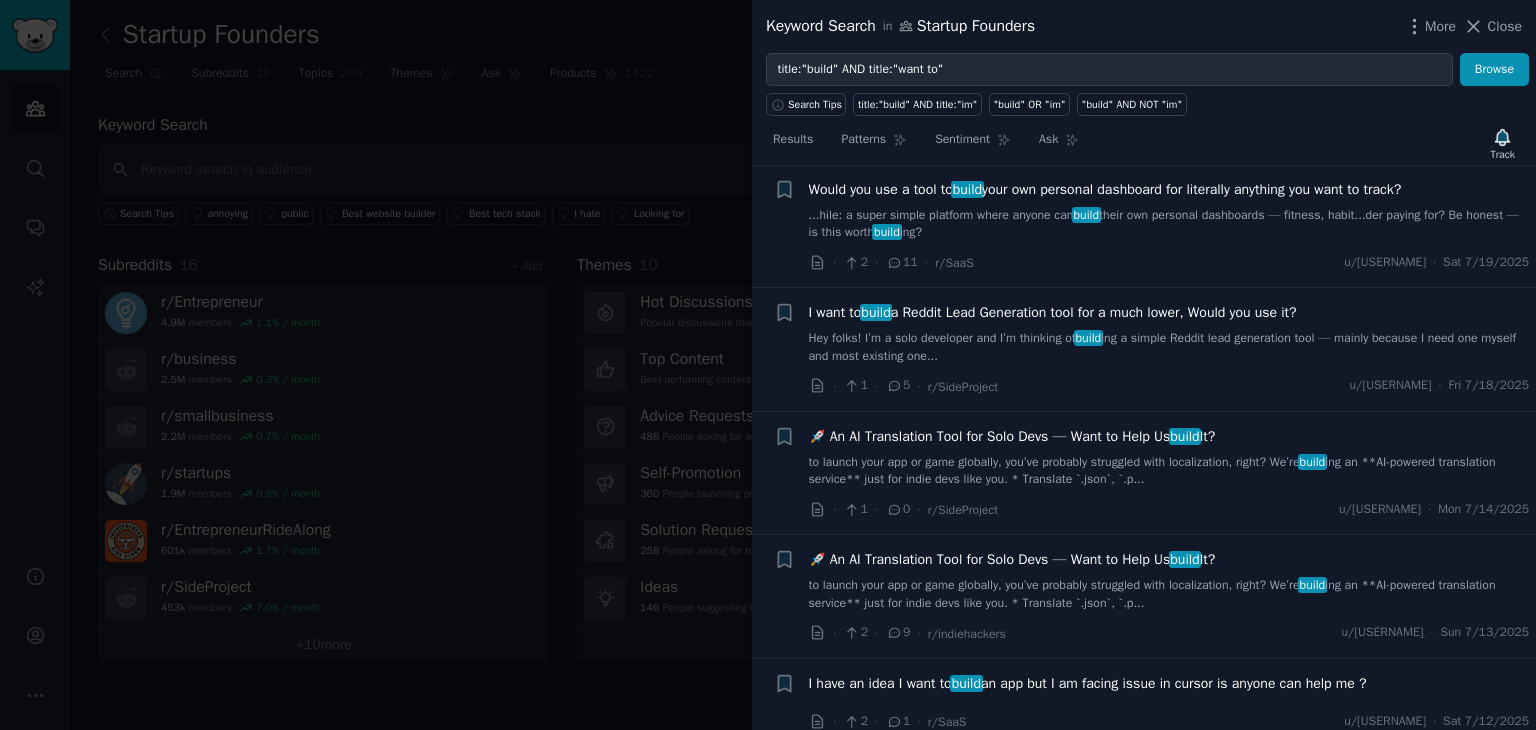 scroll, scrollTop: 1744, scrollLeft: 0, axis: vertical 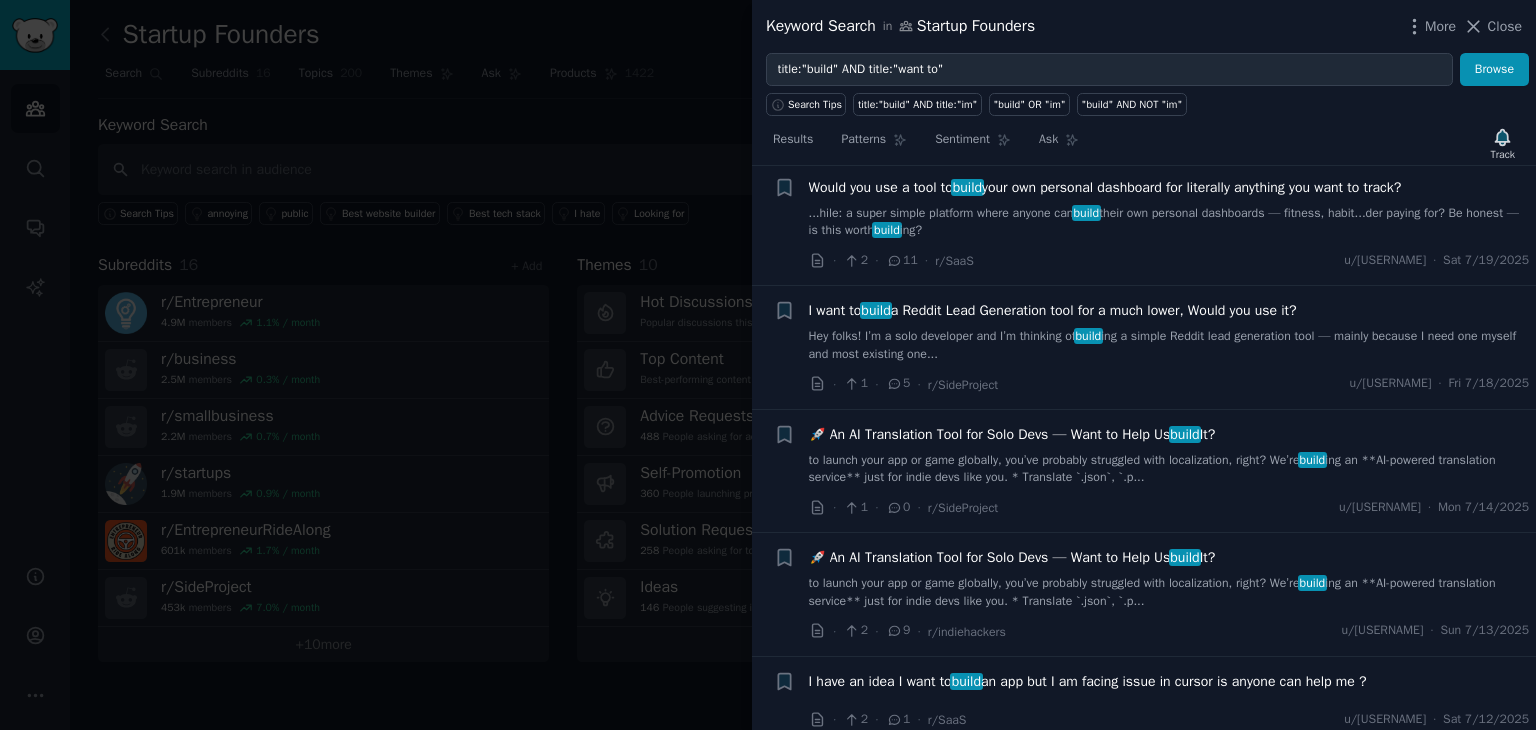 click on "I want to  build  a Reddit Lead Generation tool for a much lower, Would you use it? Hey folks!
I’m a solo developer and I’m thinking of  build ing a simple Reddit lead generation tool — mainly because I need one myself and most existing one..." at bounding box center [1169, 331] 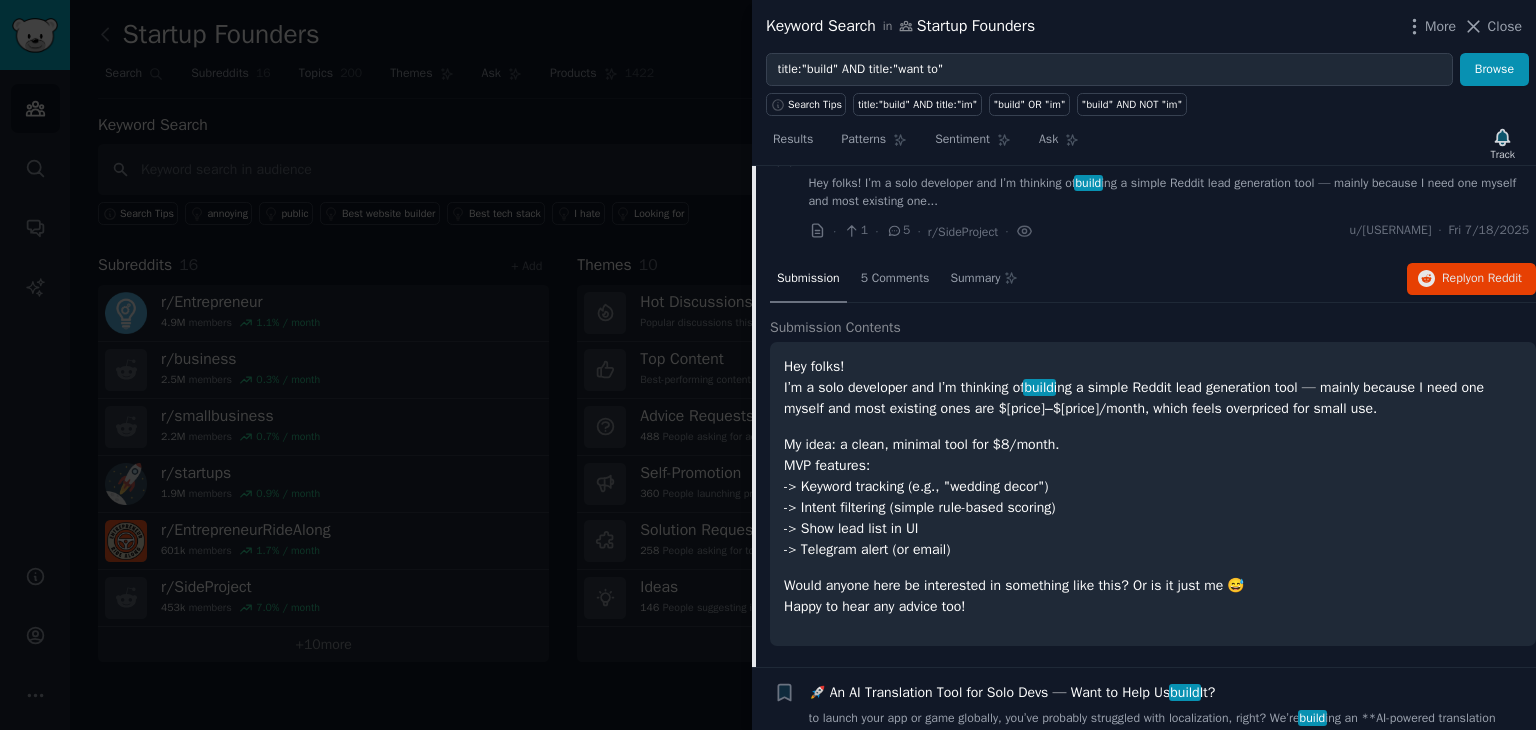 scroll, scrollTop: 1903, scrollLeft: 0, axis: vertical 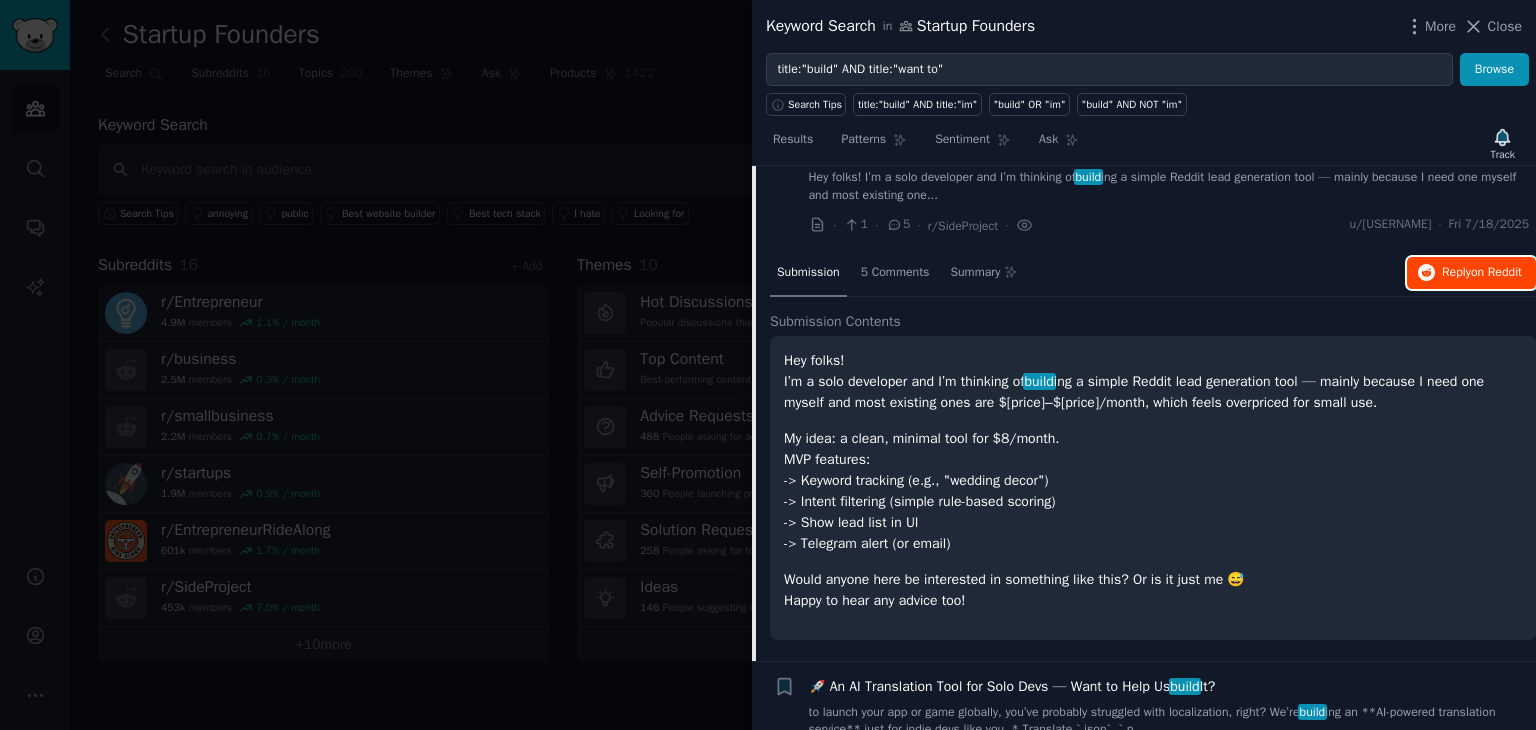 click on "on Reddit" at bounding box center (1496, 272) 